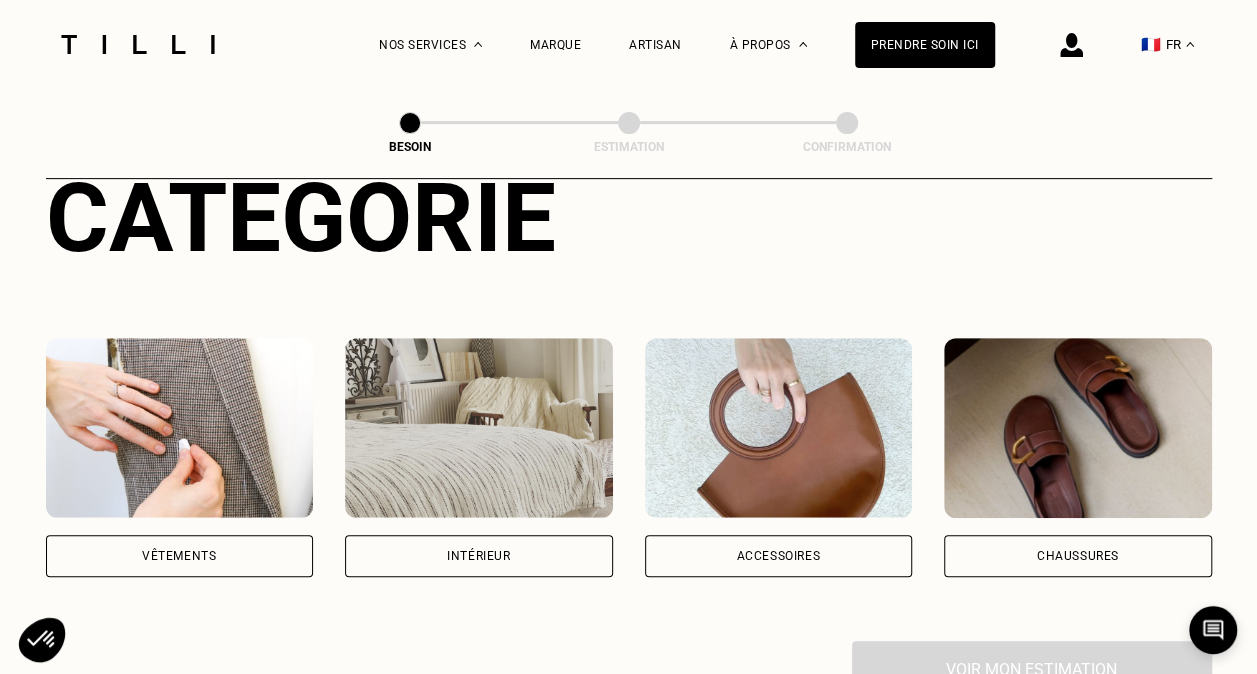 scroll, scrollTop: 246, scrollLeft: 0, axis: vertical 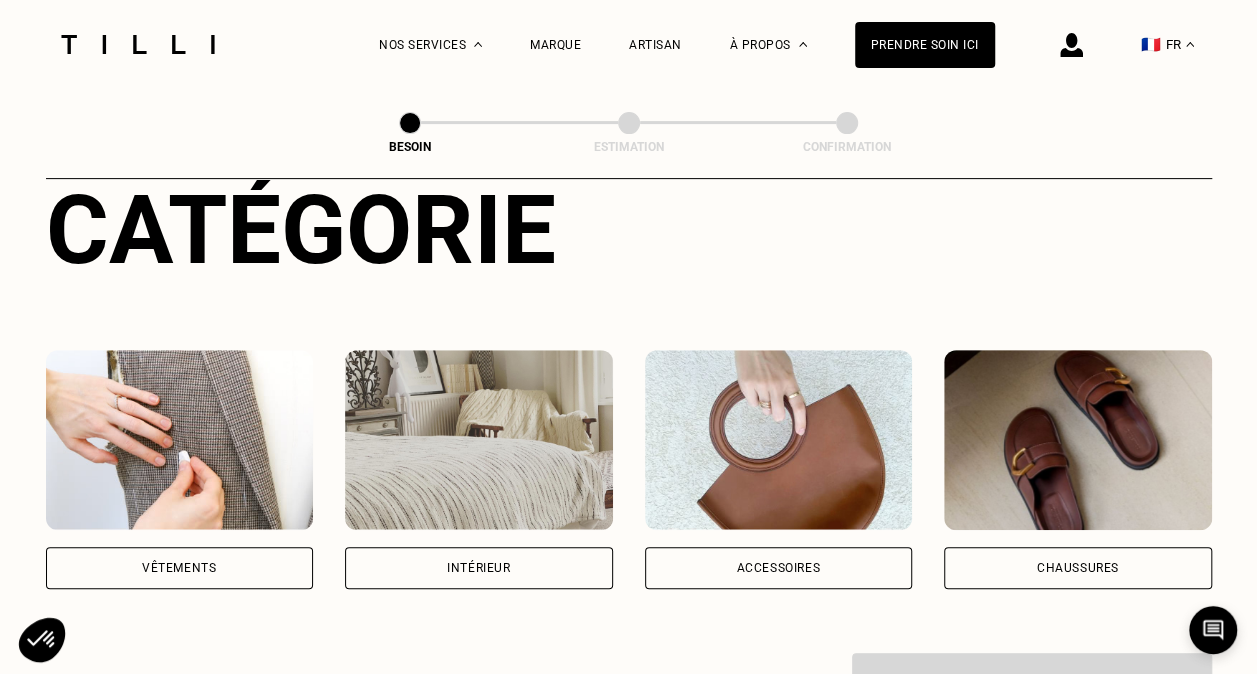 click on "Vêtements" at bounding box center [179, 568] 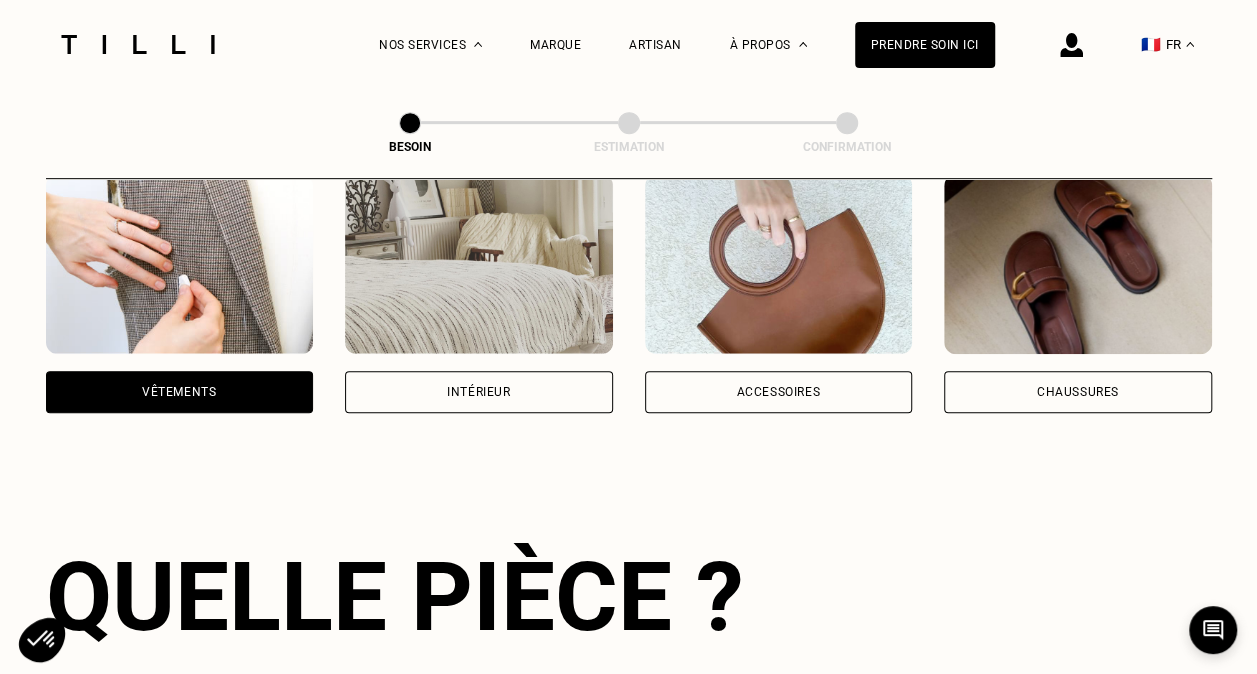 scroll, scrollTop: 424, scrollLeft: 0, axis: vertical 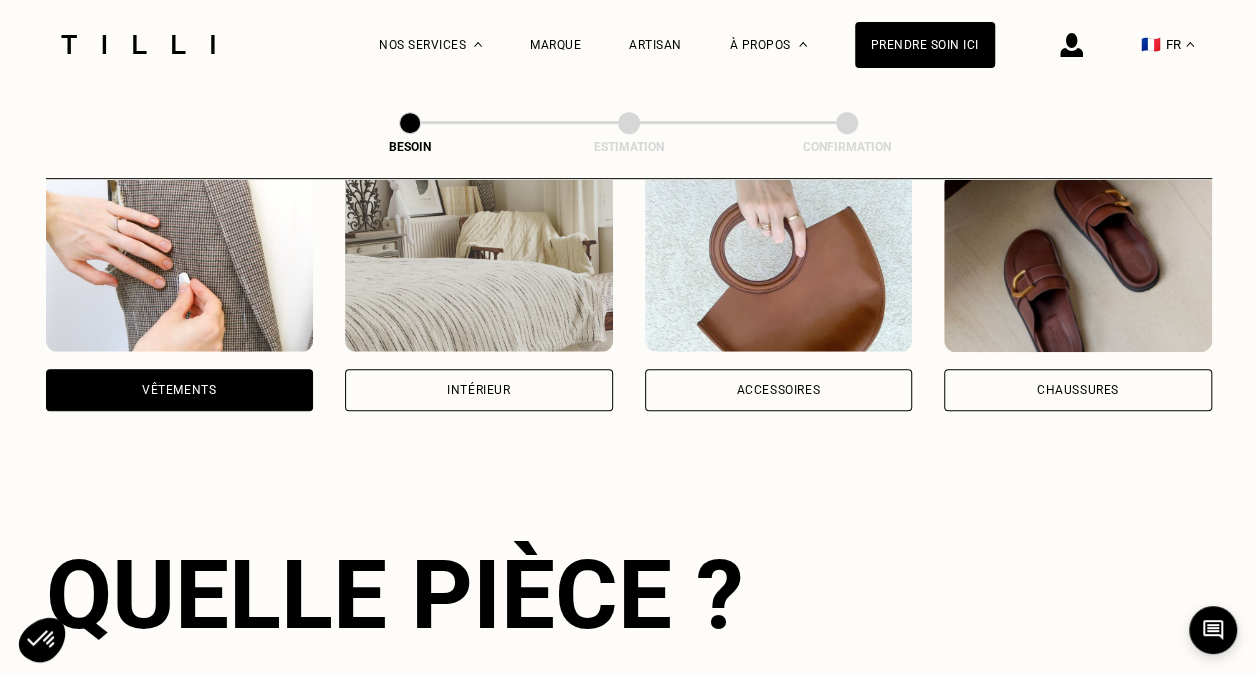 click on "Chaussures" at bounding box center (1078, 390) 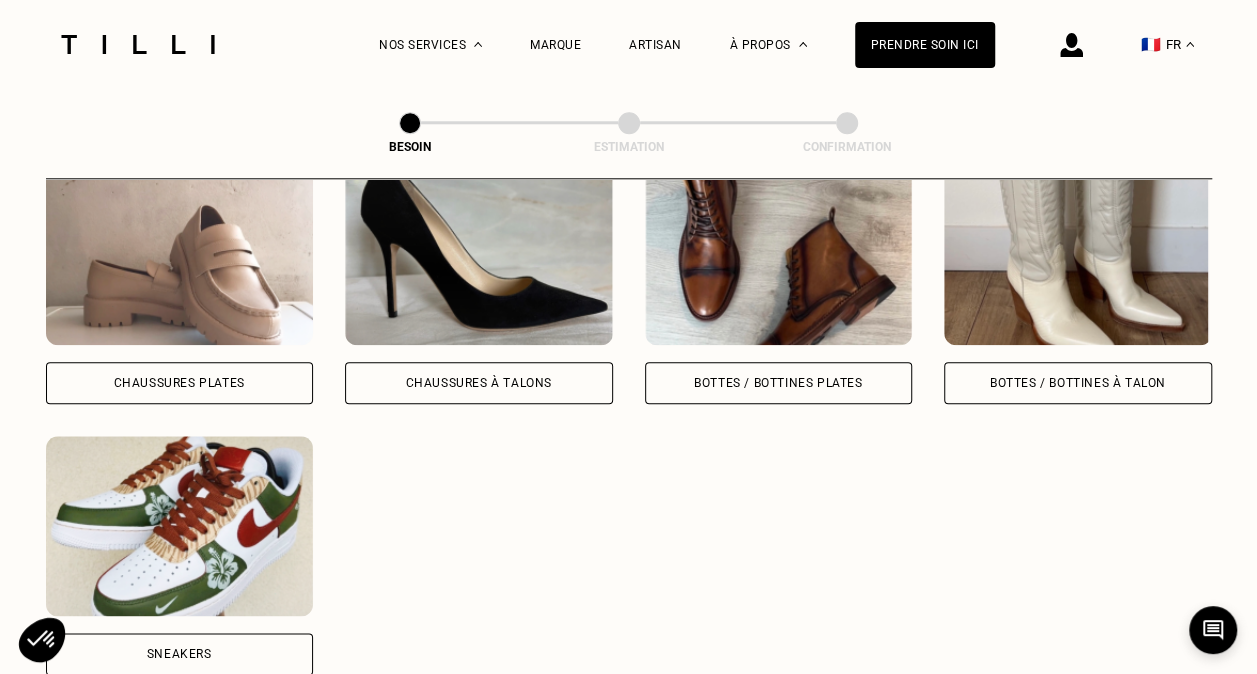 scroll, scrollTop: 976, scrollLeft: 0, axis: vertical 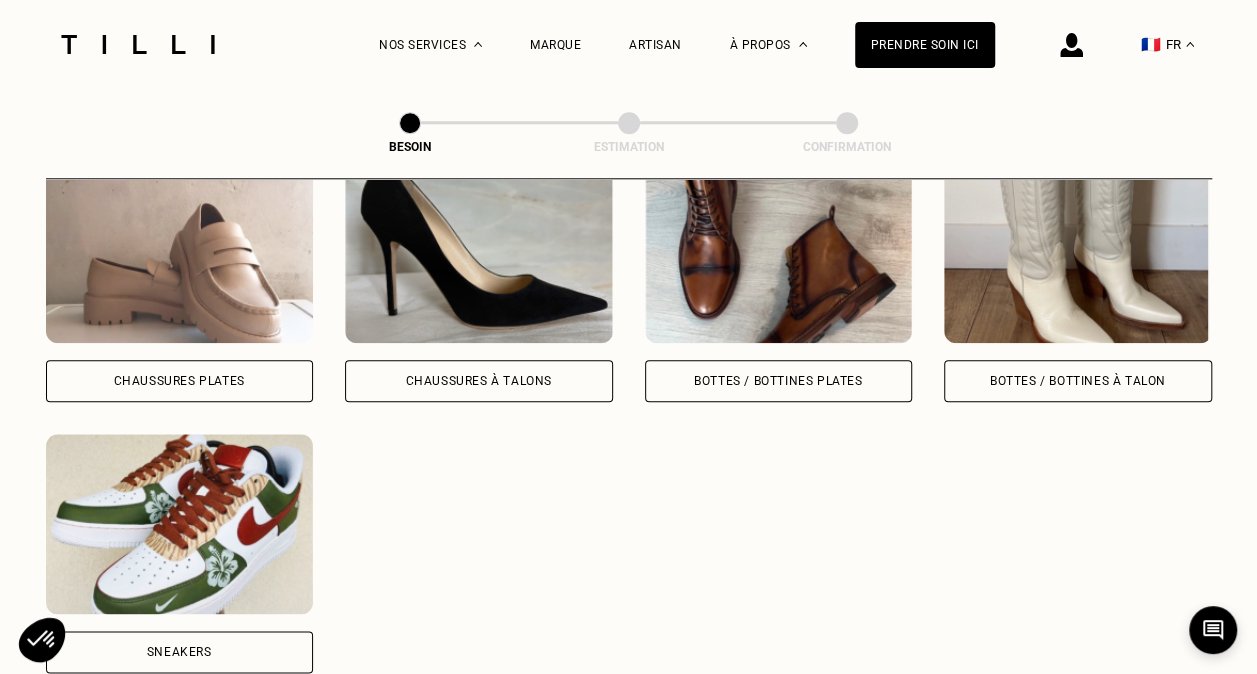 click on "Chaussures Plates" at bounding box center [180, 381] 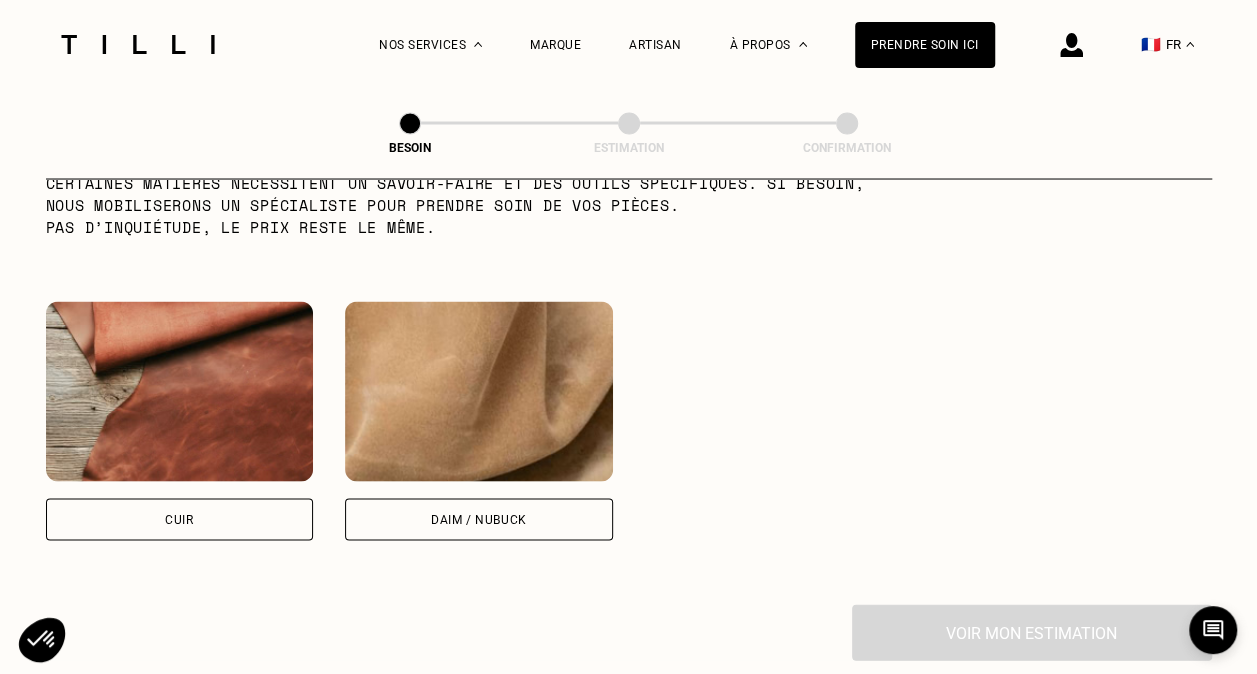 scroll, scrollTop: 1788, scrollLeft: 0, axis: vertical 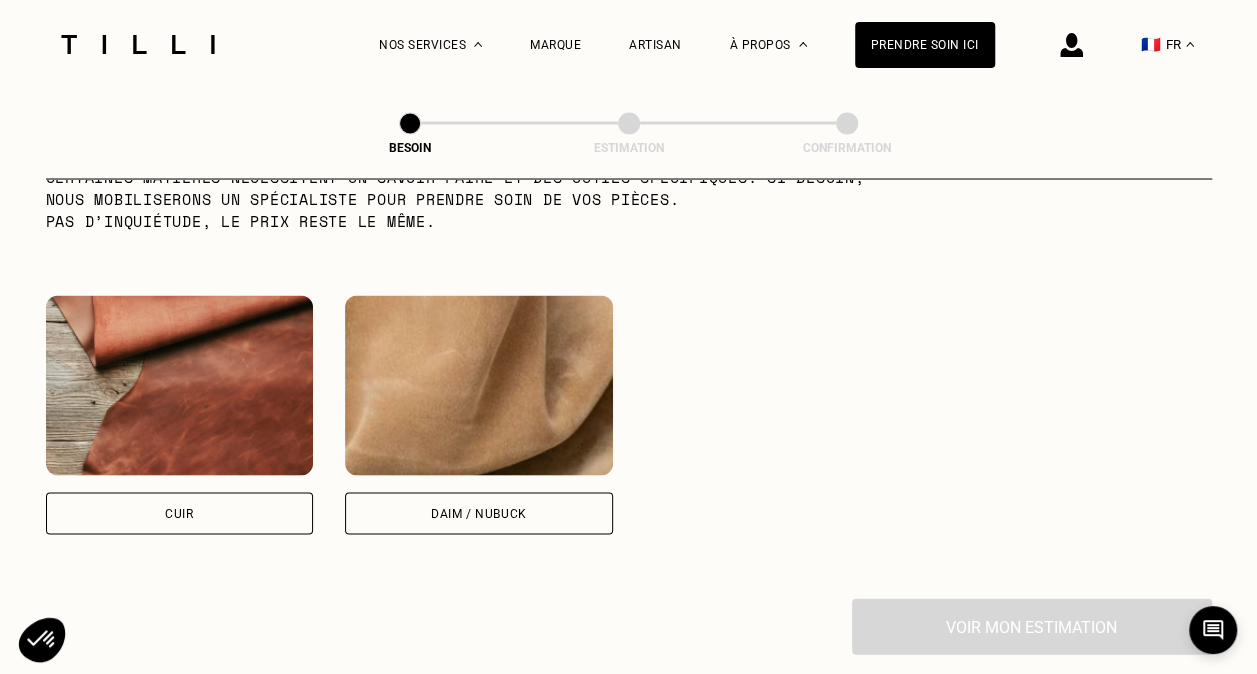 click on "Daim / Nubuck" at bounding box center (479, 513) 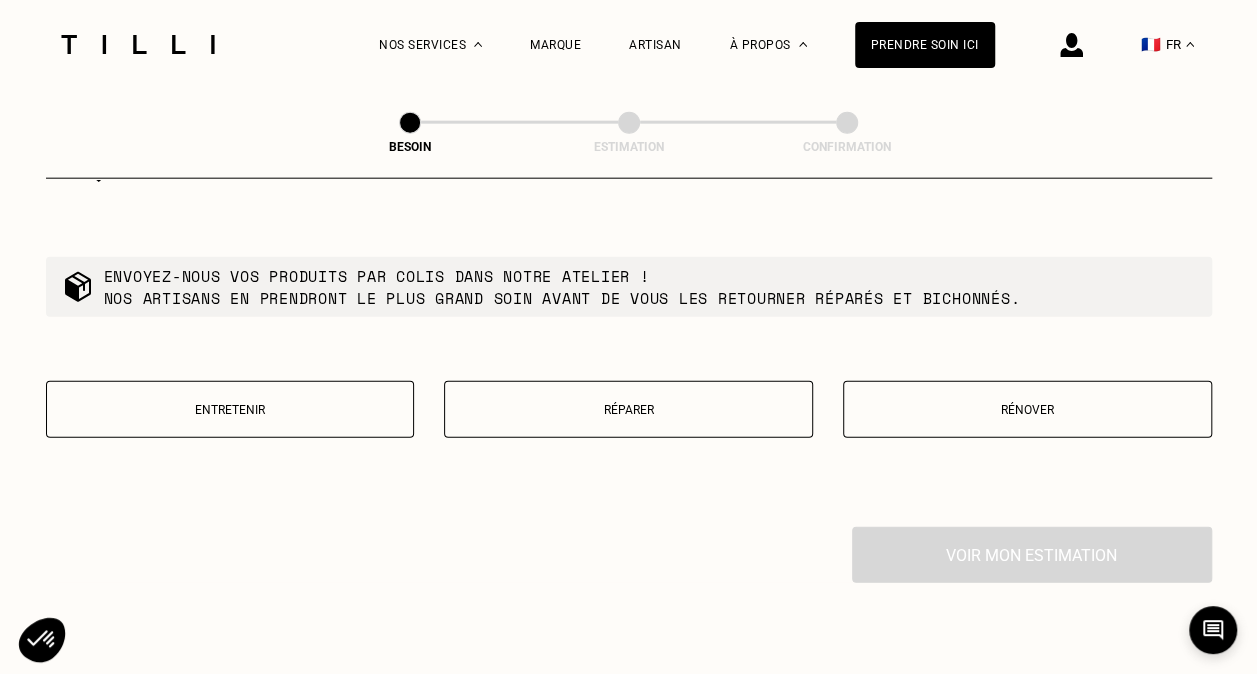 scroll, scrollTop: 2370, scrollLeft: 0, axis: vertical 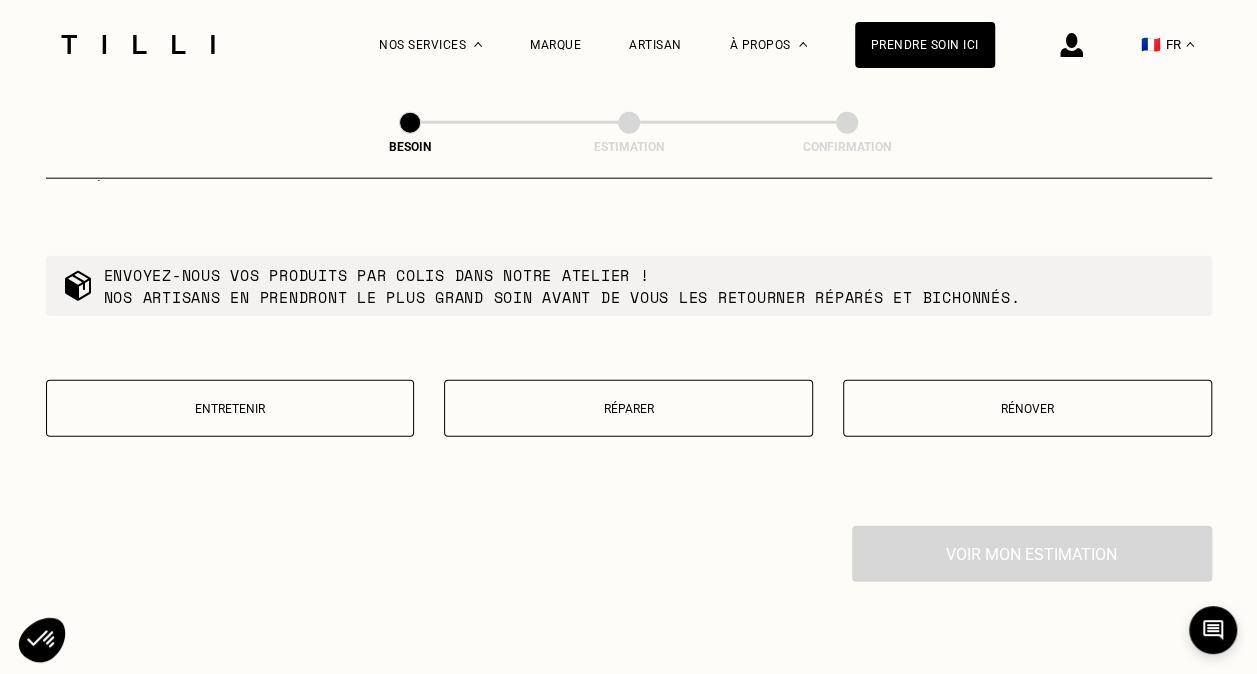 click on "Réparer" at bounding box center [628, 409] 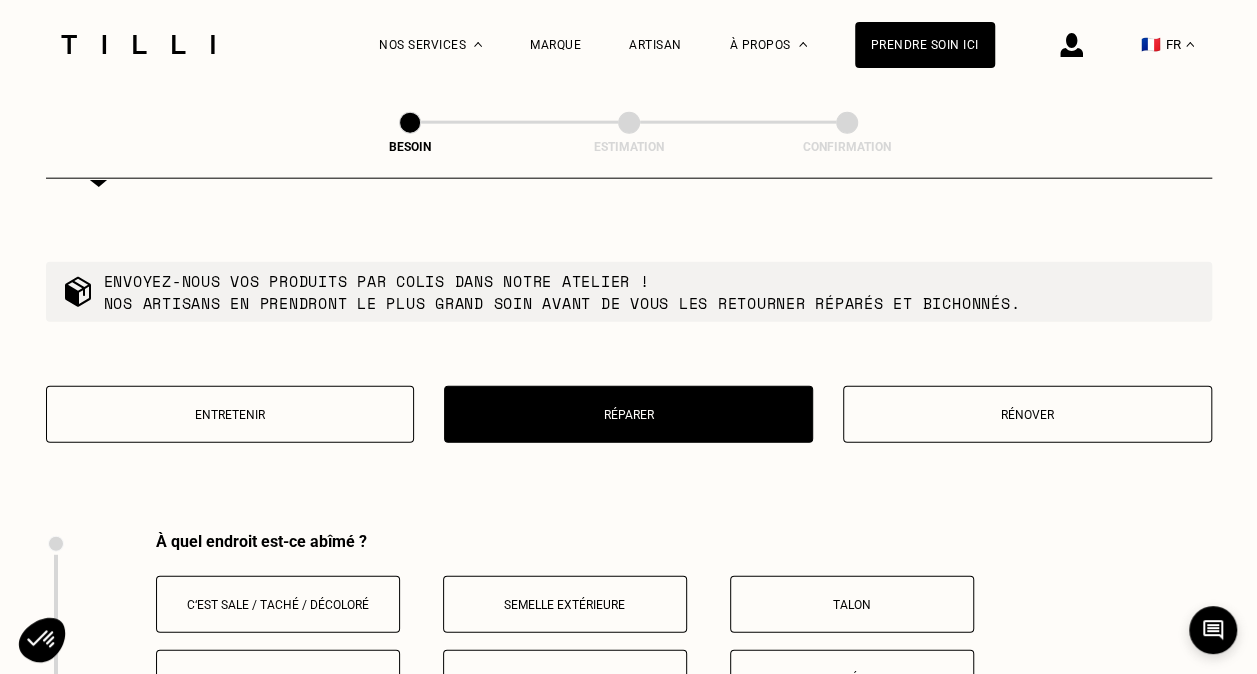 scroll, scrollTop: 2342, scrollLeft: 0, axis: vertical 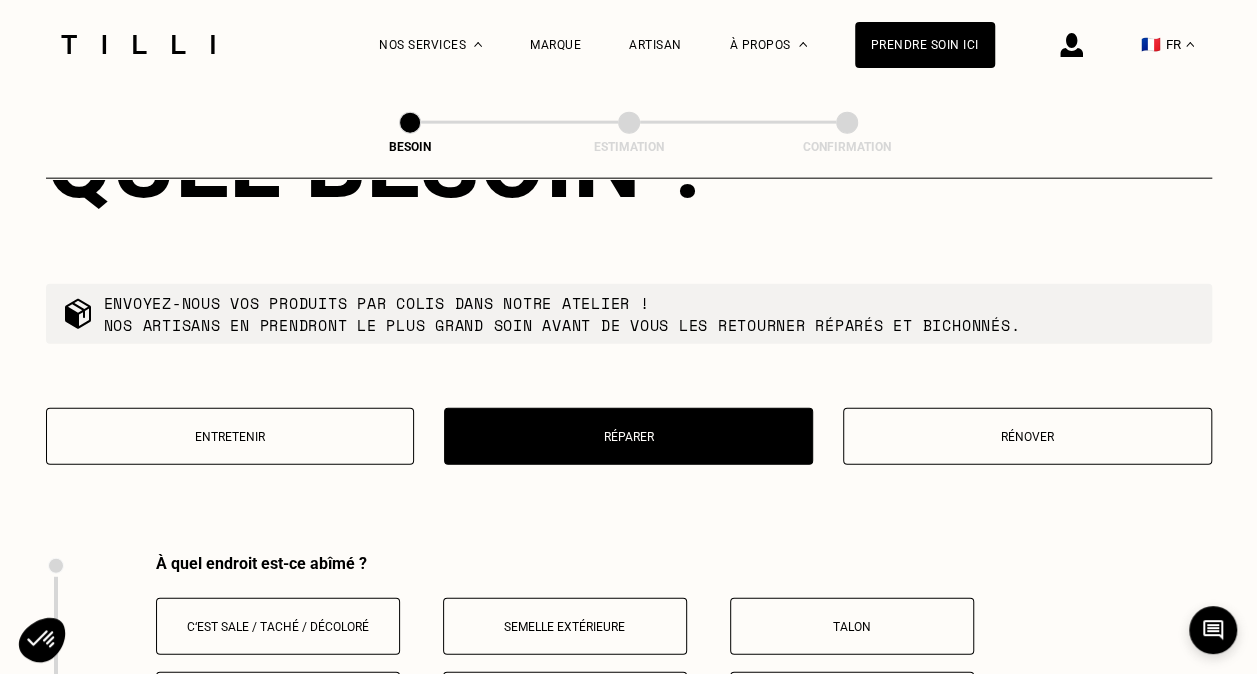 click on "Entretenir Réparer Rénover" at bounding box center (629, 449) 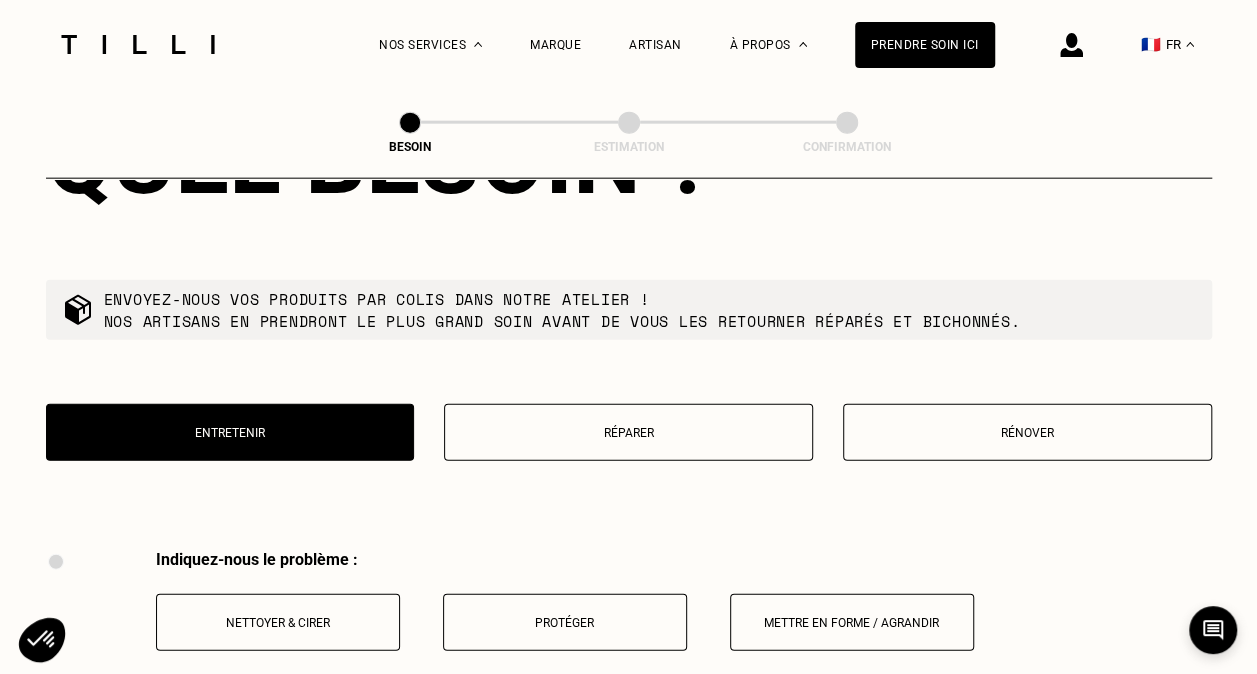 scroll, scrollTop: 2322, scrollLeft: 0, axis: vertical 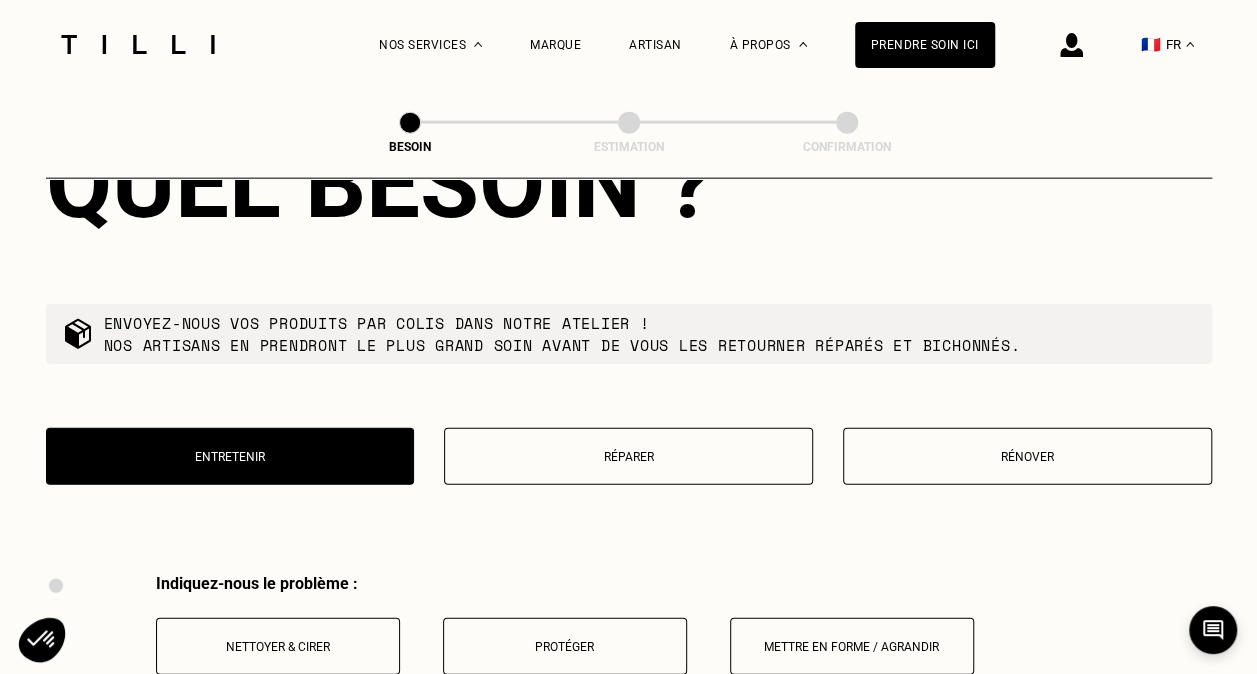click on "Mettre en forme / Agrandir" at bounding box center (852, 646) 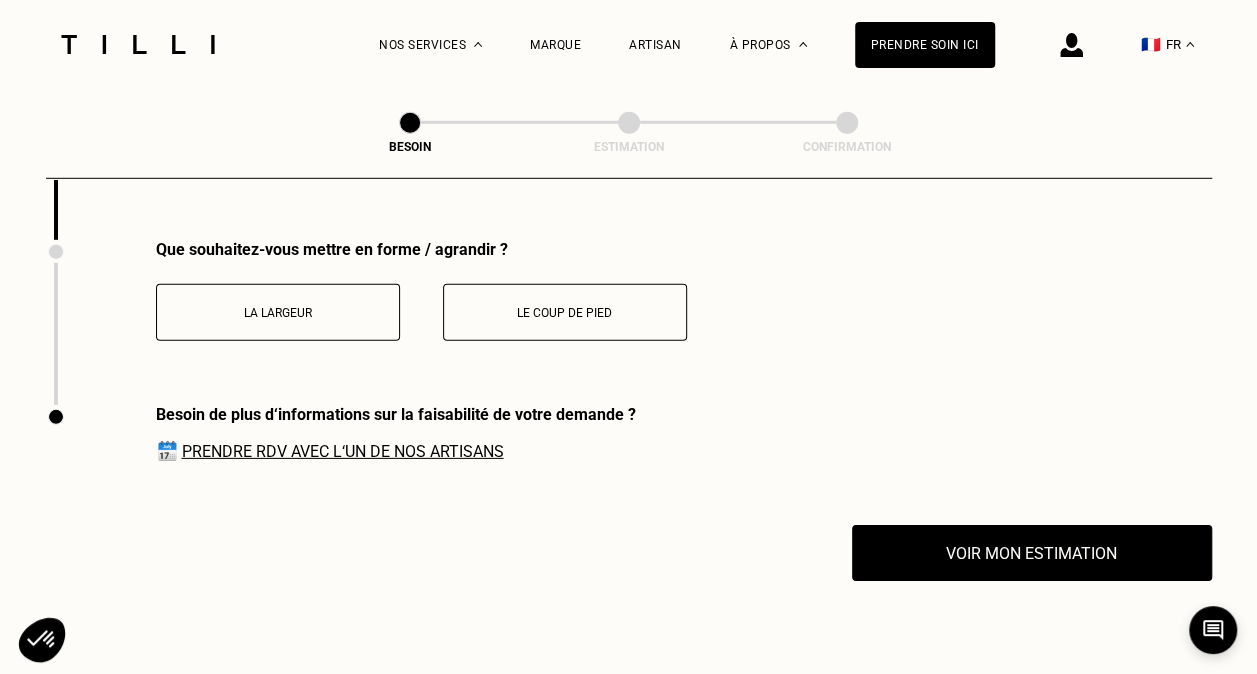 scroll, scrollTop: 2824, scrollLeft: 0, axis: vertical 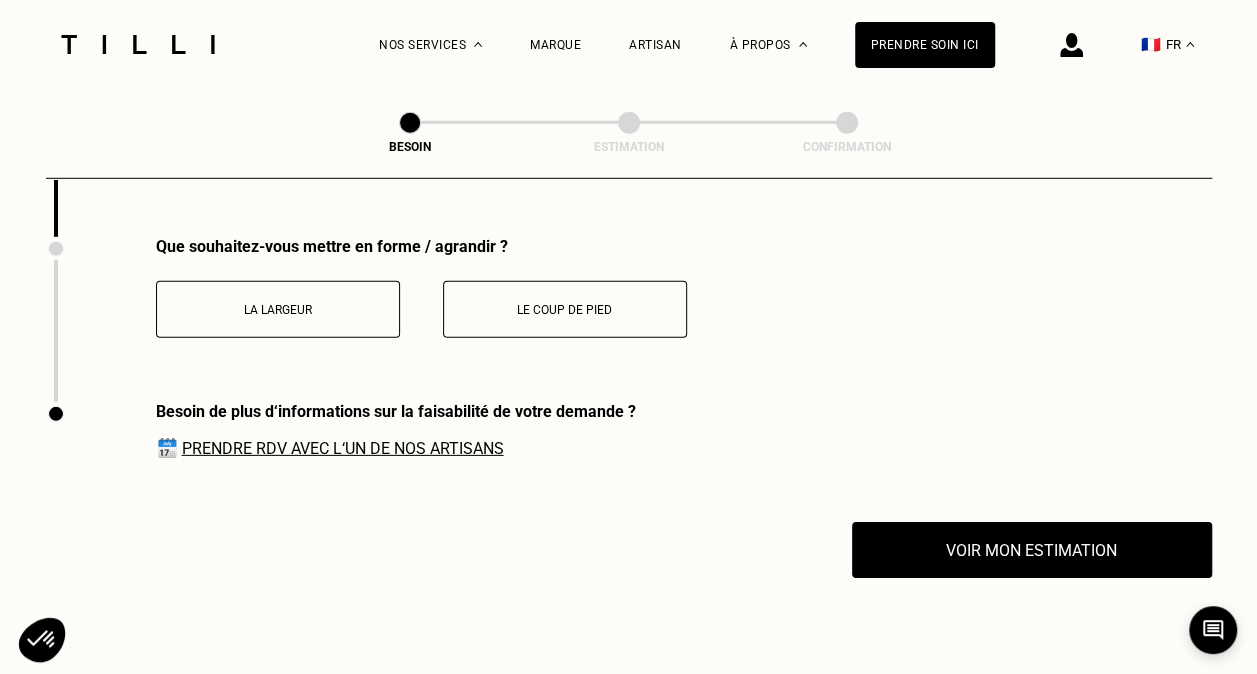 click on "La largeur" at bounding box center [278, 309] 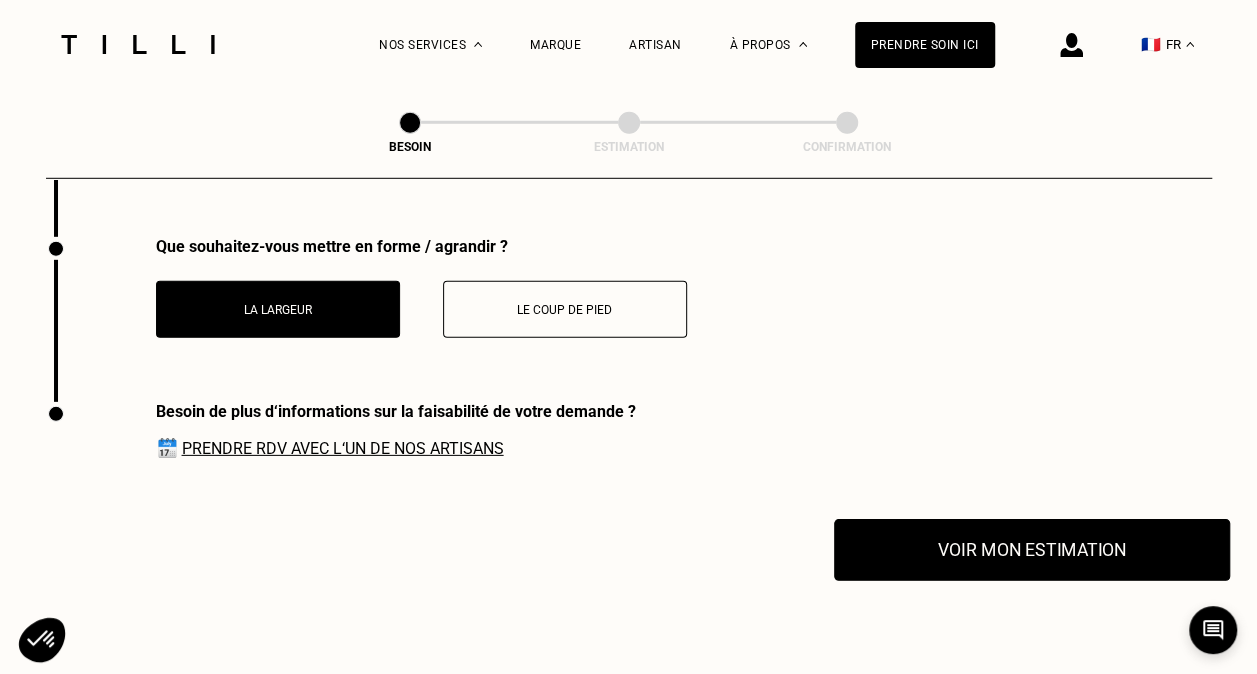 click on "Voir mon estimation" at bounding box center [1032, 550] 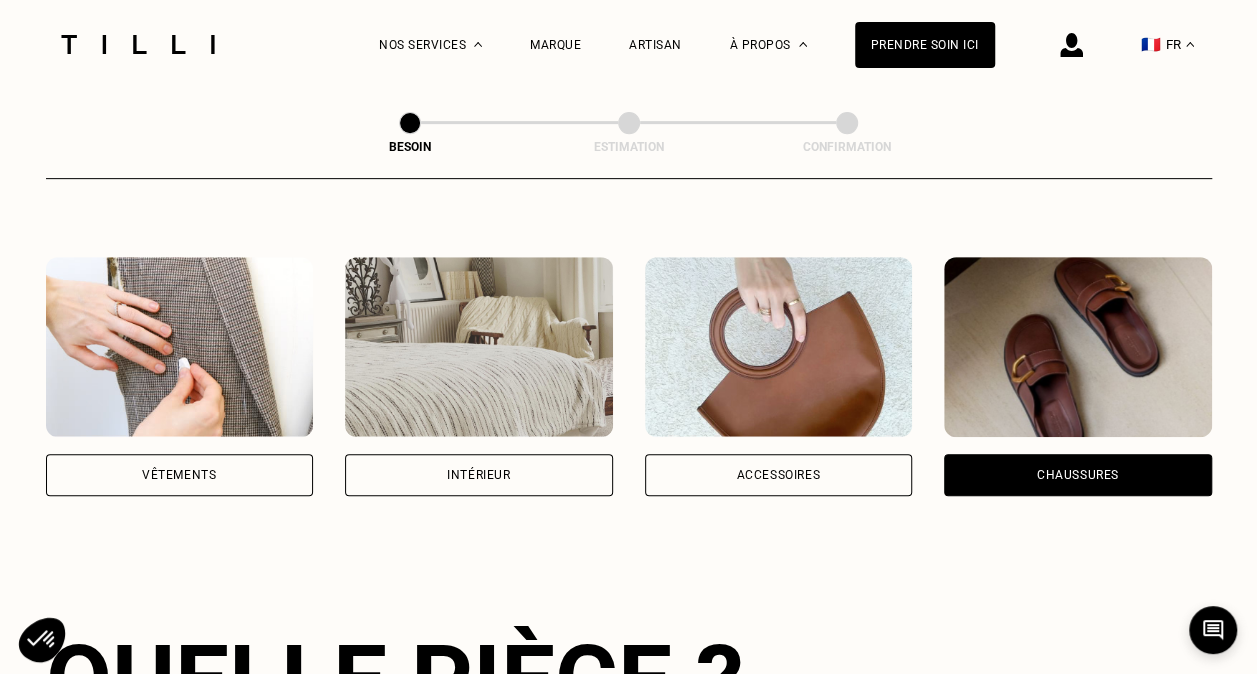 scroll, scrollTop: 338, scrollLeft: 0, axis: vertical 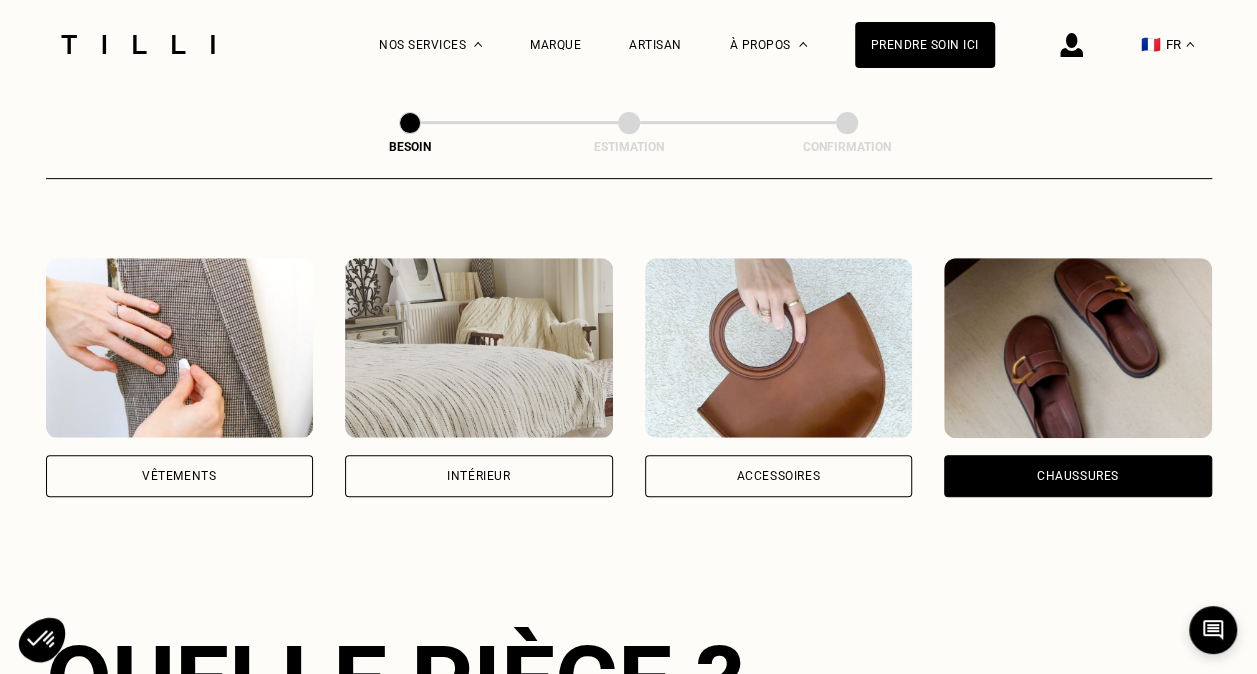 click on "Vêtements" at bounding box center [179, 476] 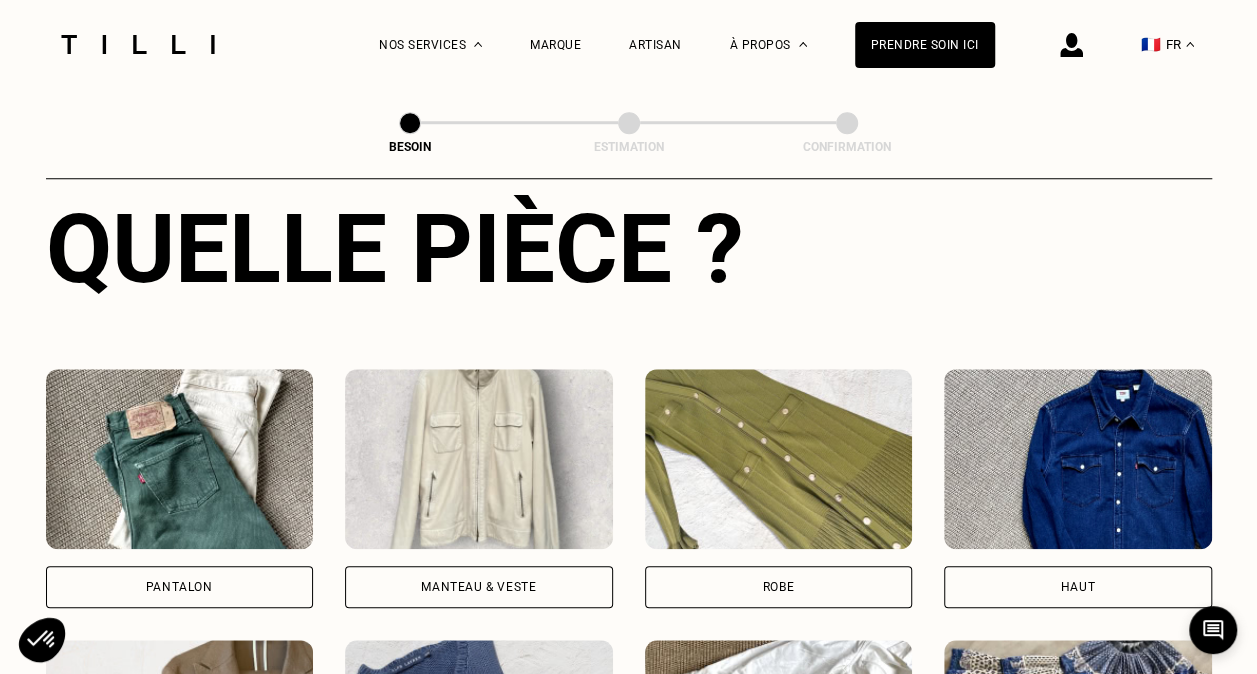 scroll, scrollTop: 778, scrollLeft: 0, axis: vertical 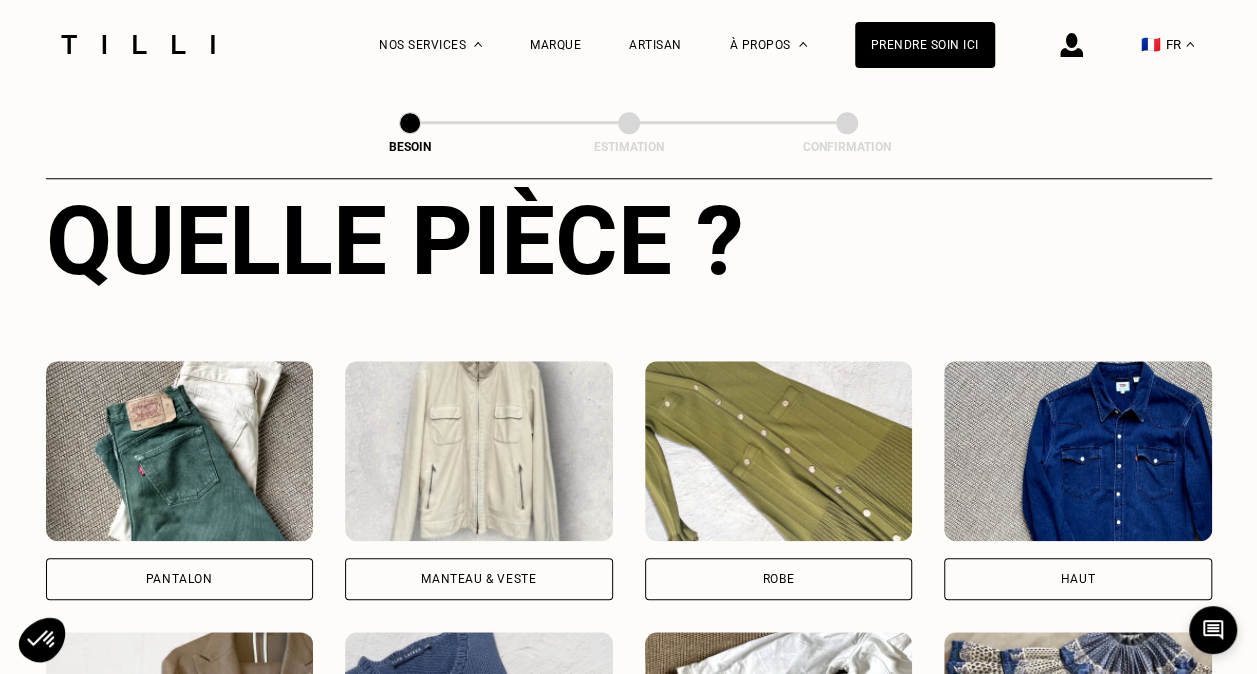 click on "Pantalon" at bounding box center (180, 579) 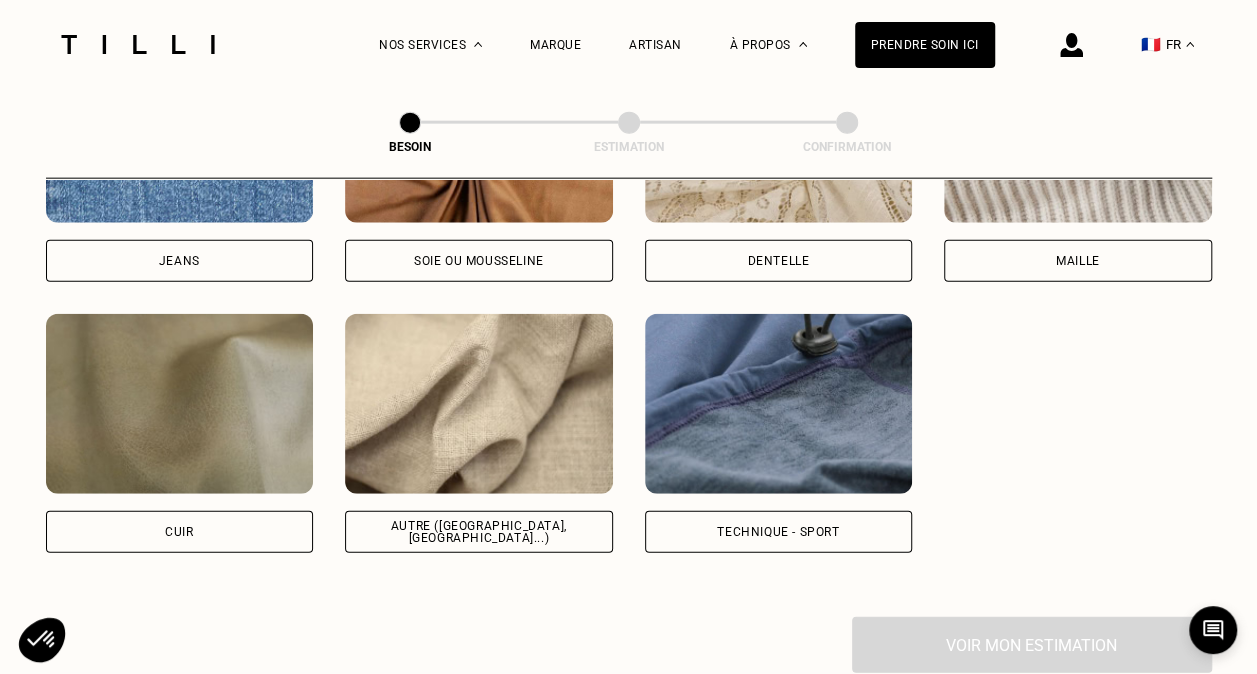 scroll, scrollTop: 2312, scrollLeft: 0, axis: vertical 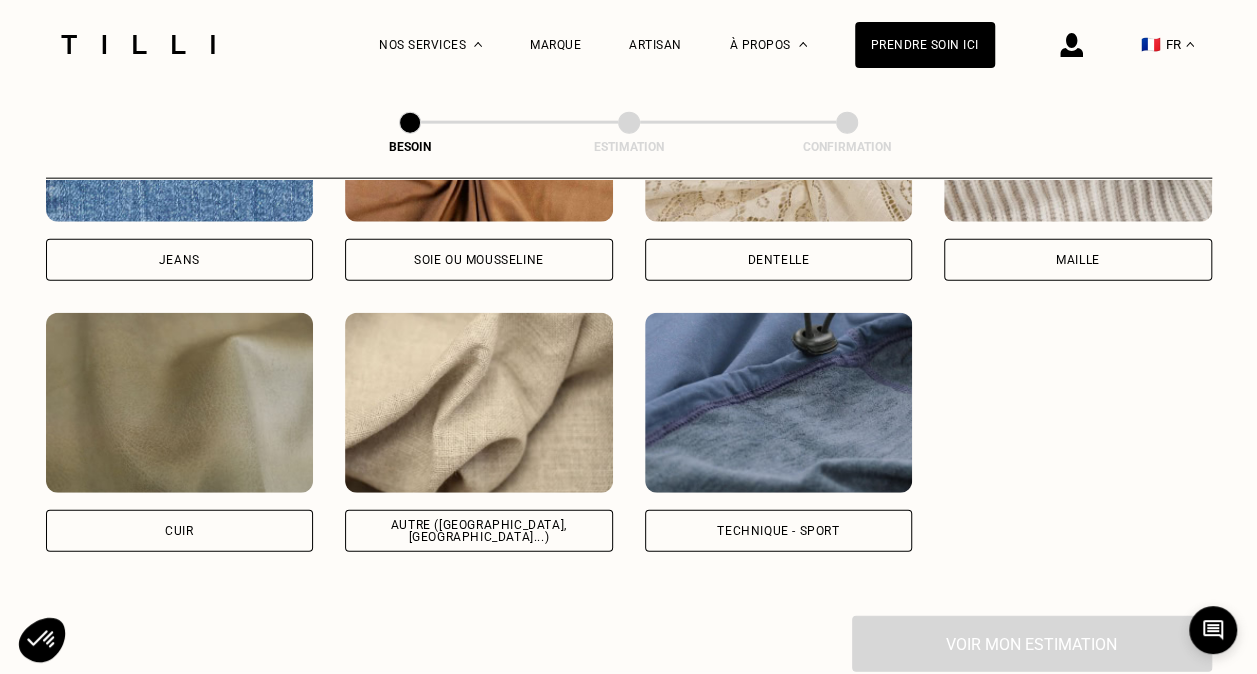click on "Autre ([GEOGRAPHIC_DATA], [GEOGRAPHIC_DATA]...)" at bounding box center [479, 531] 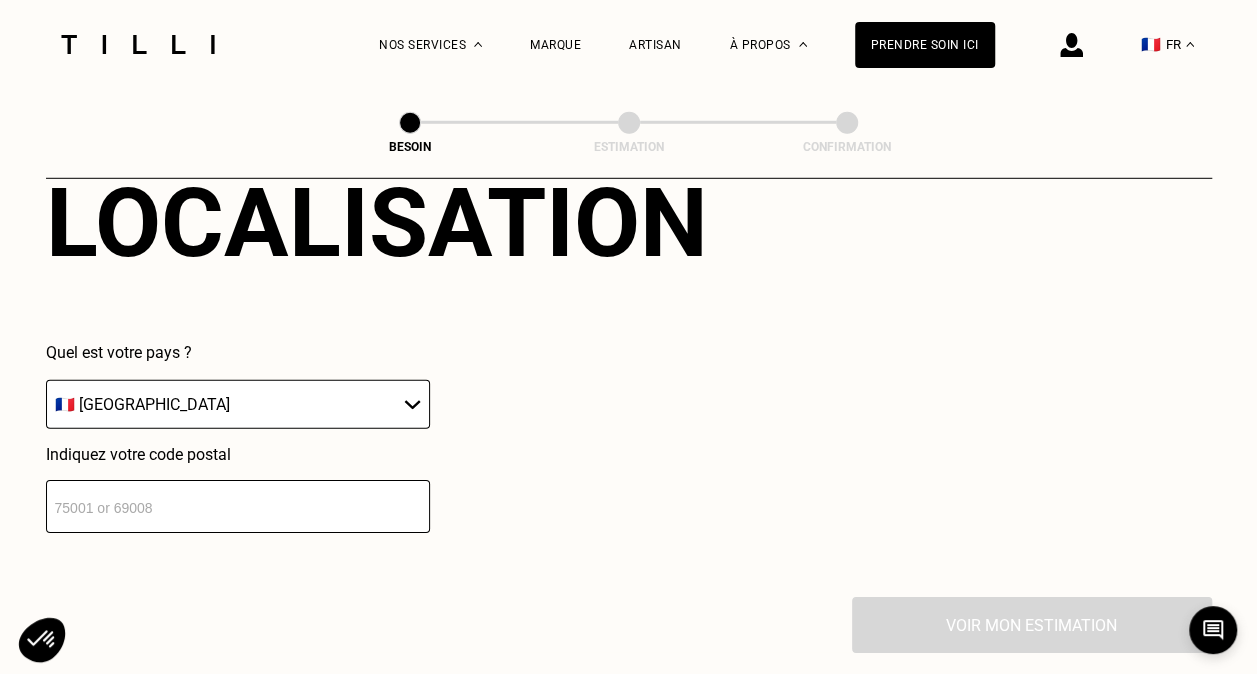 scroll, scrollTop: 2826, scrollLeft: 0, axis: vertical 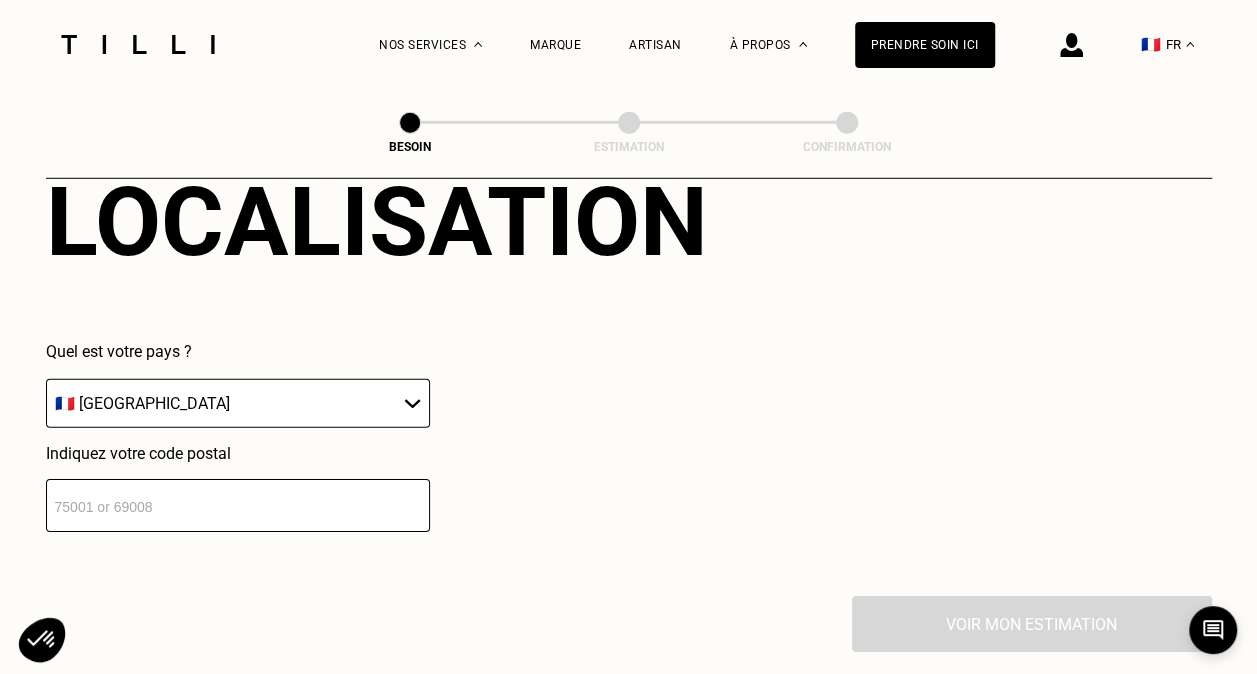 click at bounding box center [238, 505] 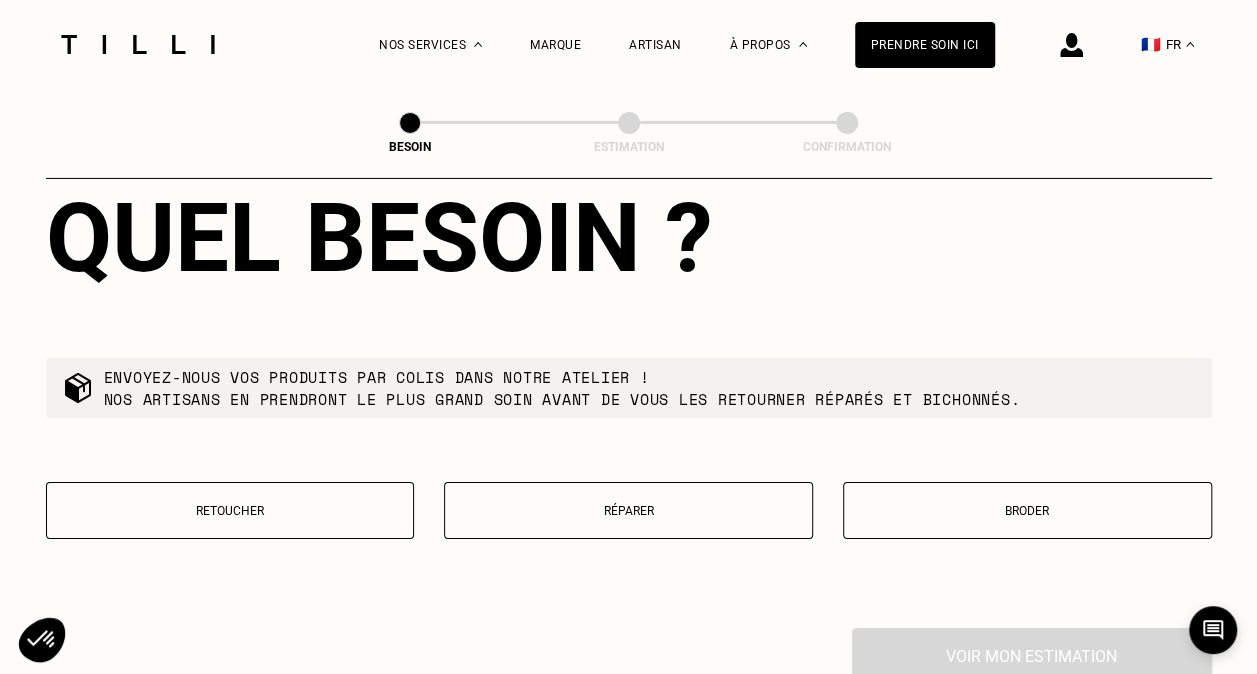 scroll, scrollTop: 3322, scrollLeft: 0, axis: vertical 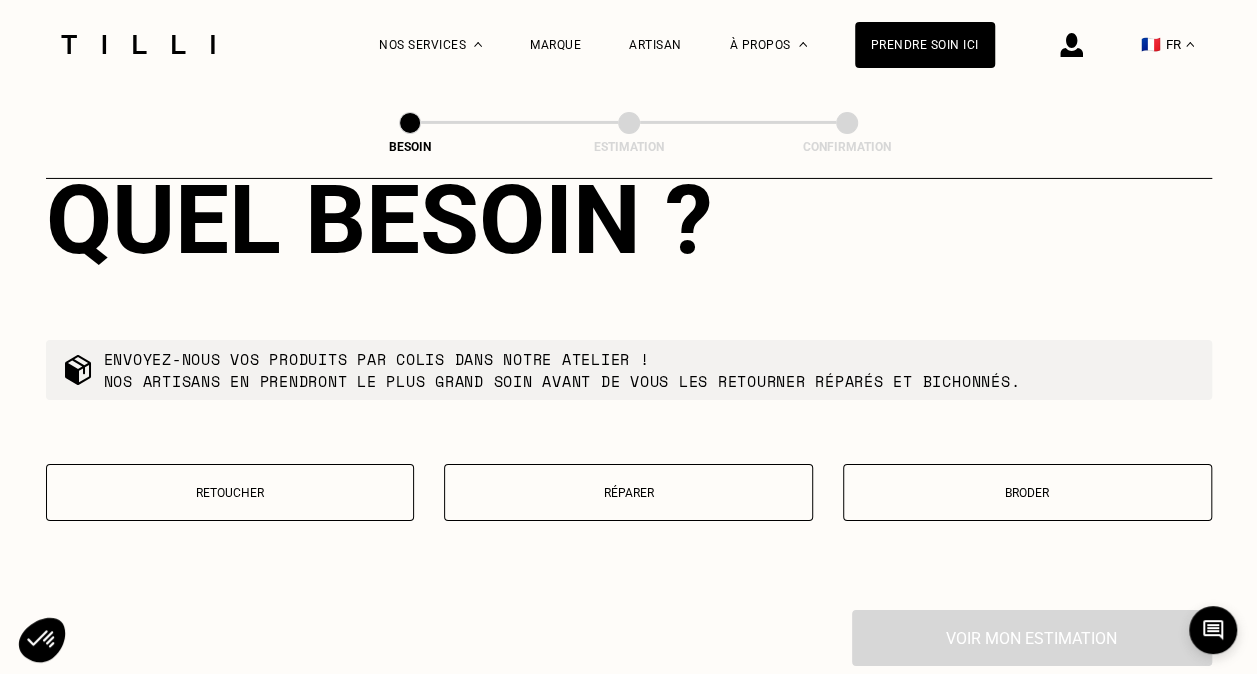 click on "Retoucher" at bounding box center (230, 492) 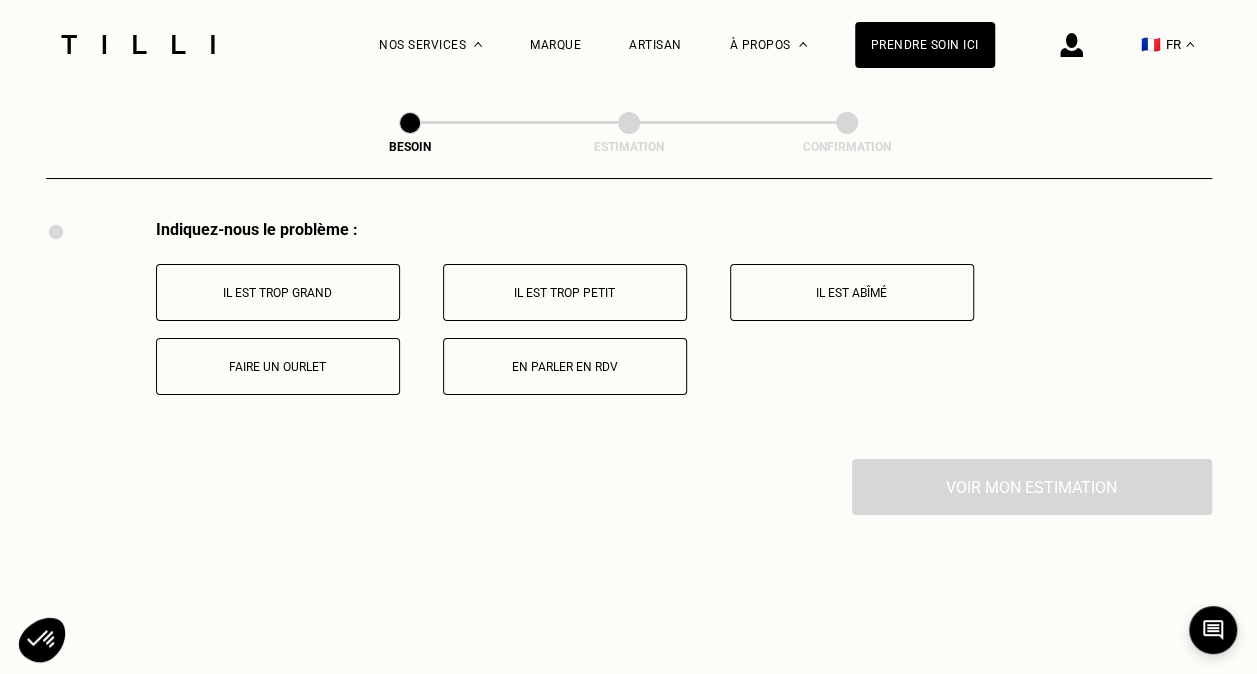 scroll, scrollTop: 3717, scrollLeft: 0, axis: vertical 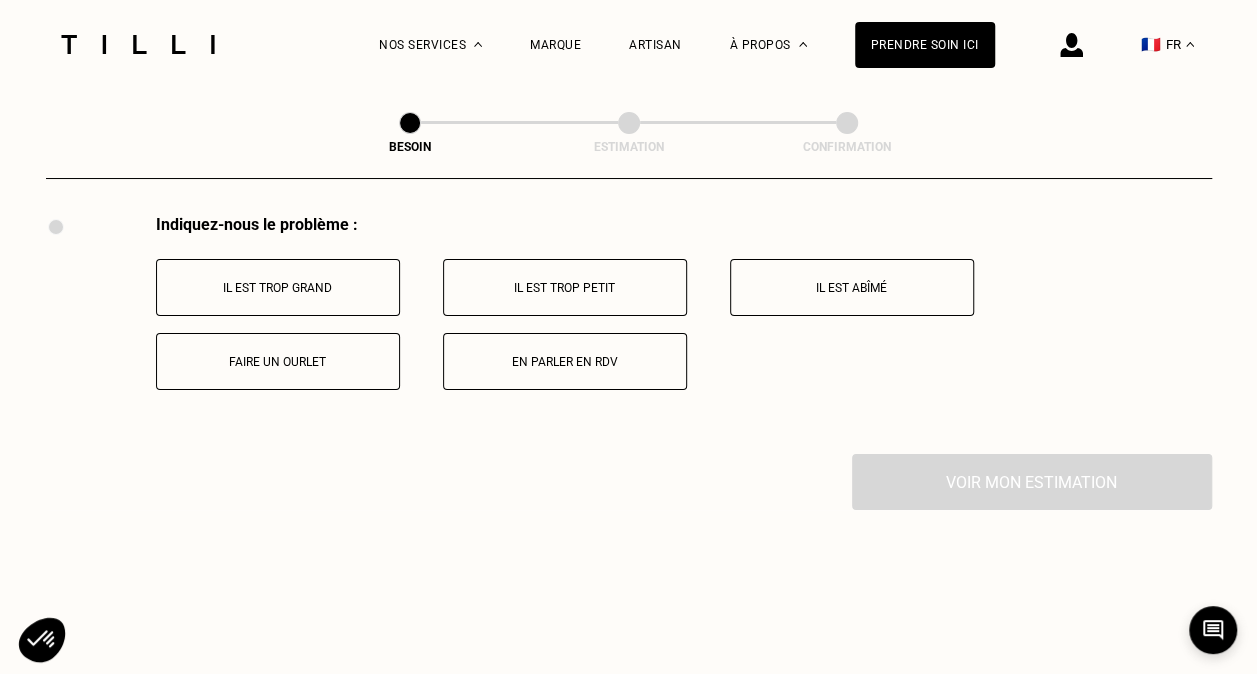 click on "Il est trop grand" at bounding box center [278, 287] 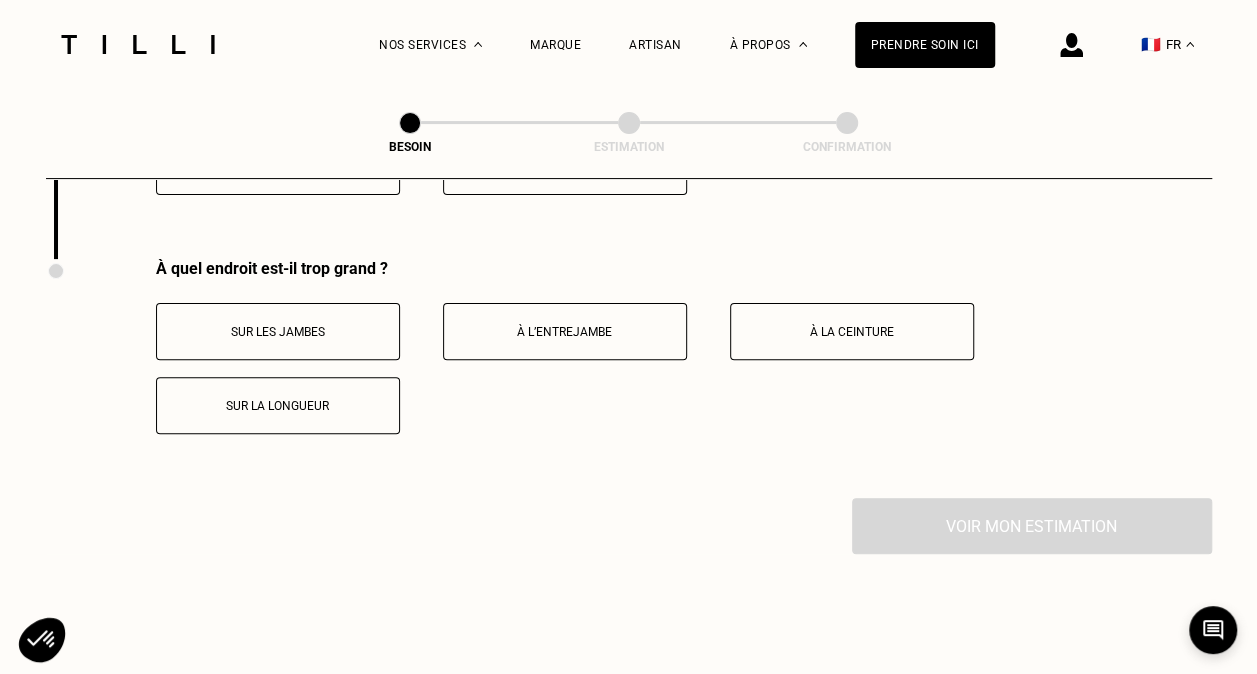 scroll, scrollTop: 3935, scrollLeft: 0, axis: vertical 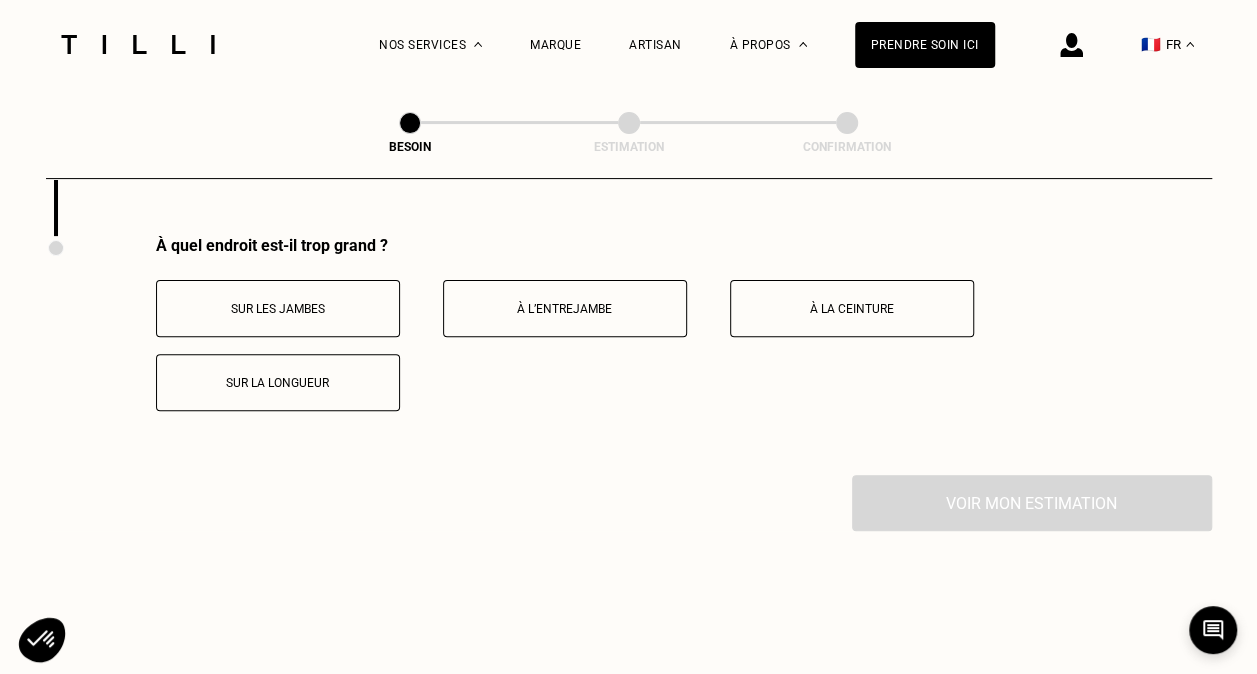 click on "À la ceinture" at bounding box center [852, 308] 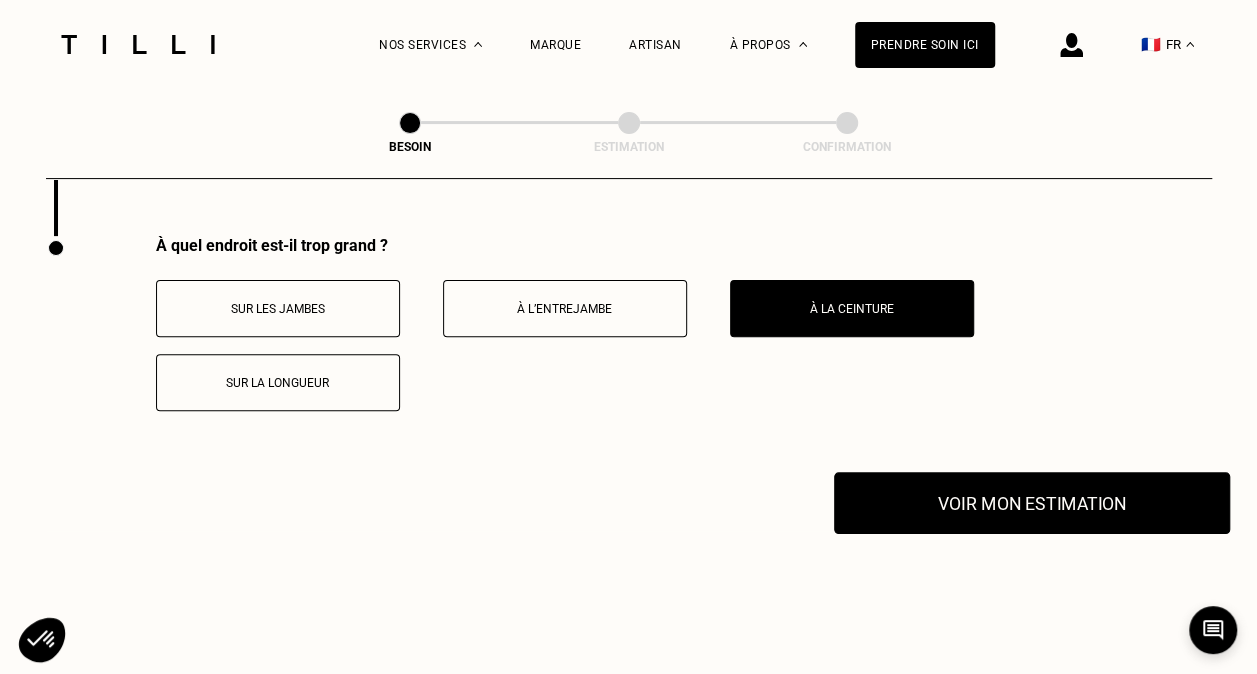 click on "Voir mon estimation" at bounding box center (1032, 503) 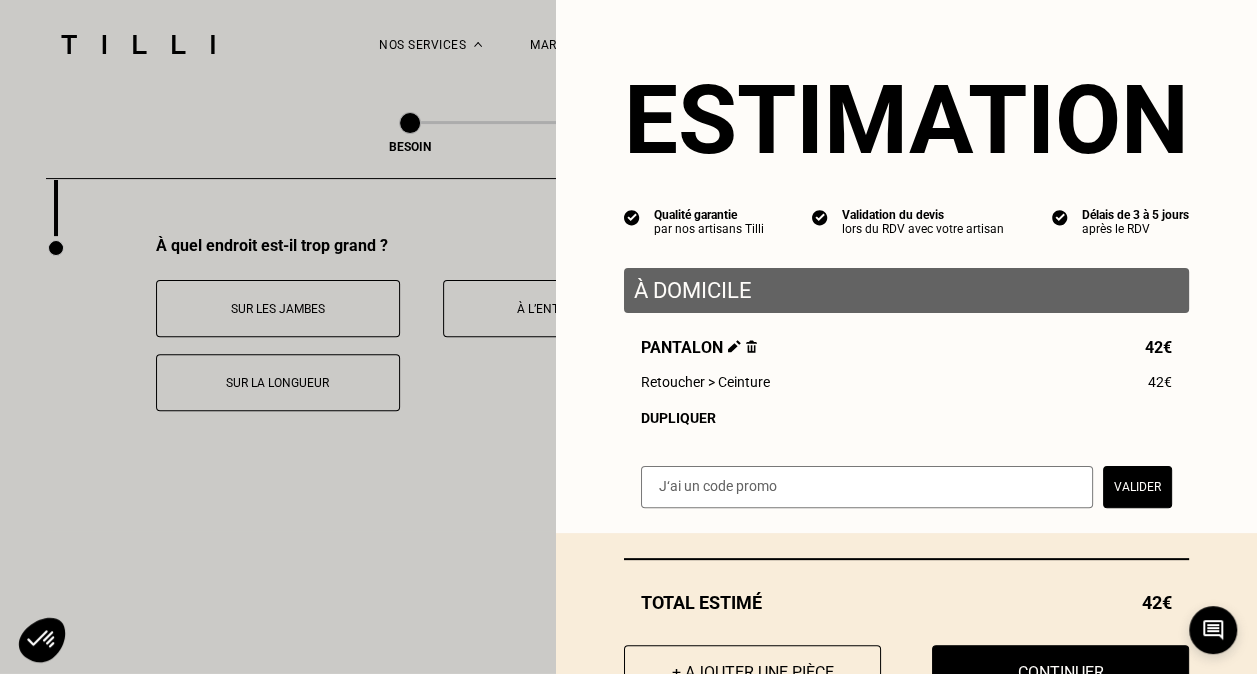 scroll, scrollTop: 83, scrollLeft: 0, axis: vertical 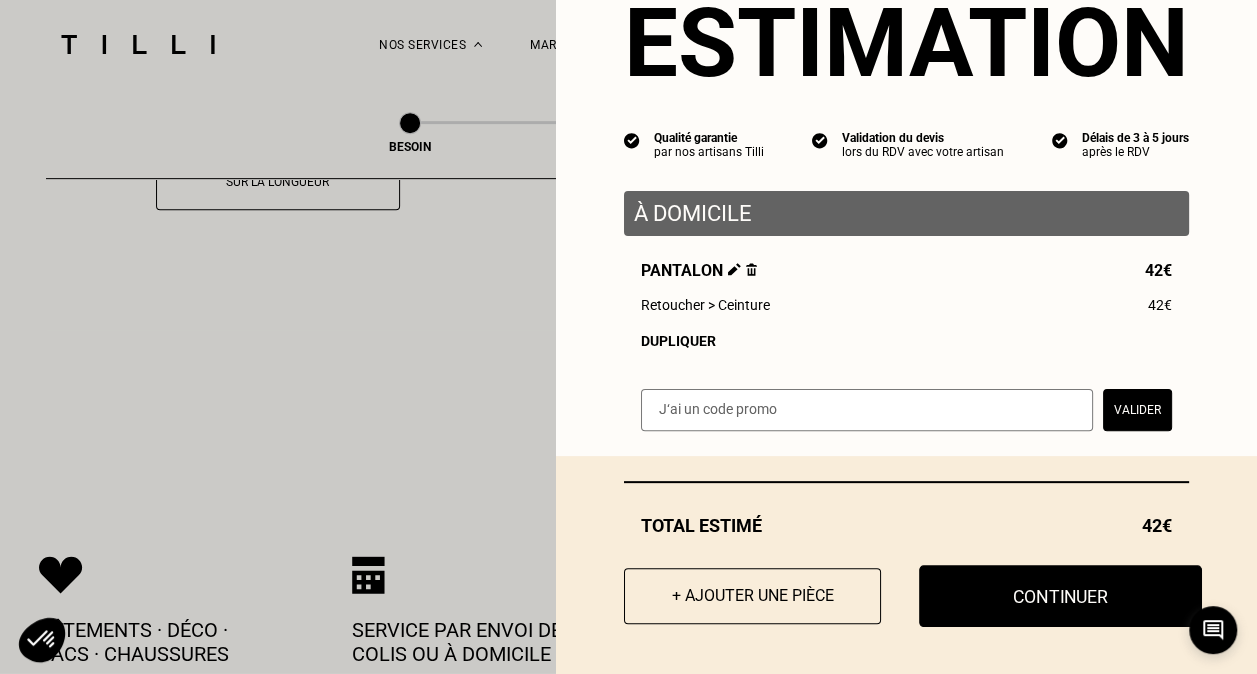 click on "Continuer" at bounding box center (1060, 596) 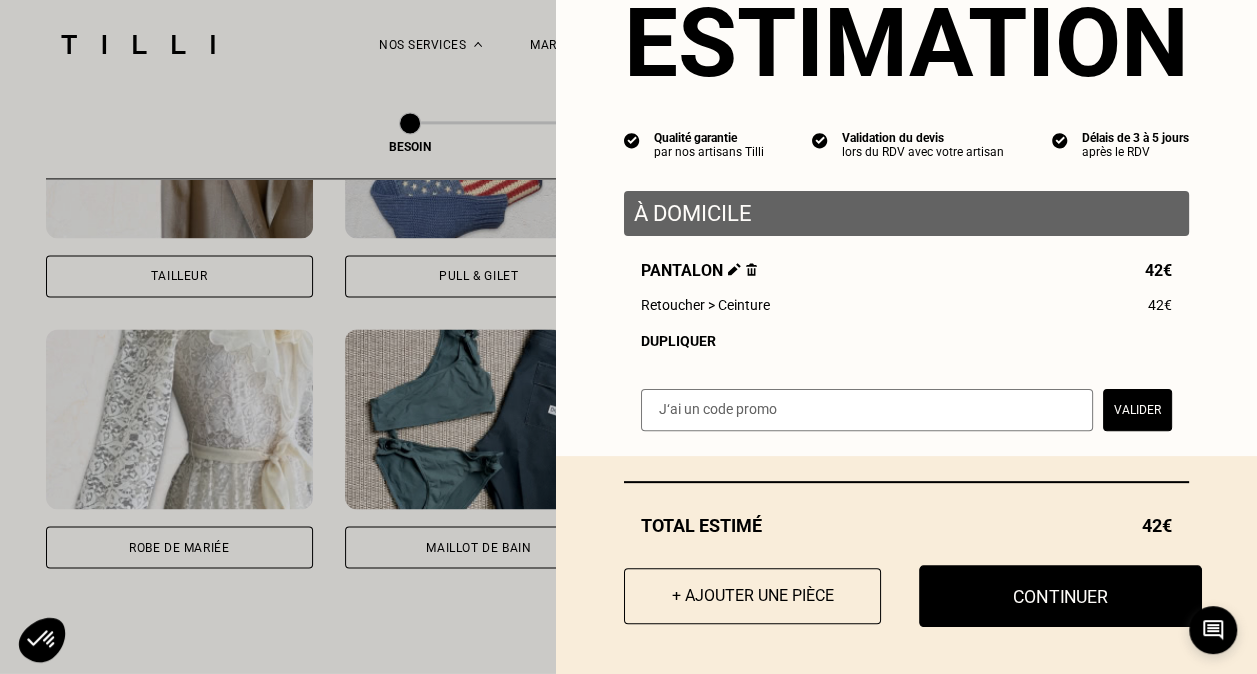 scroll, scrollTop: 27, scrollLeft: 0, axis: vertical 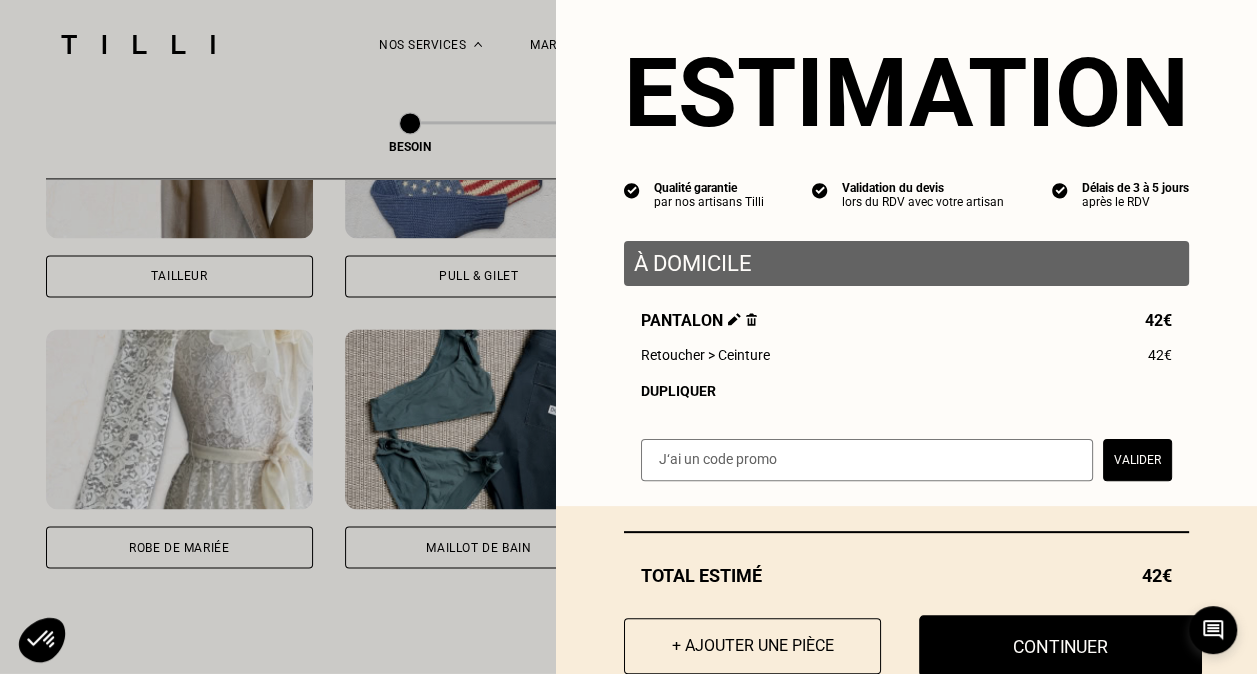 select on "FR" 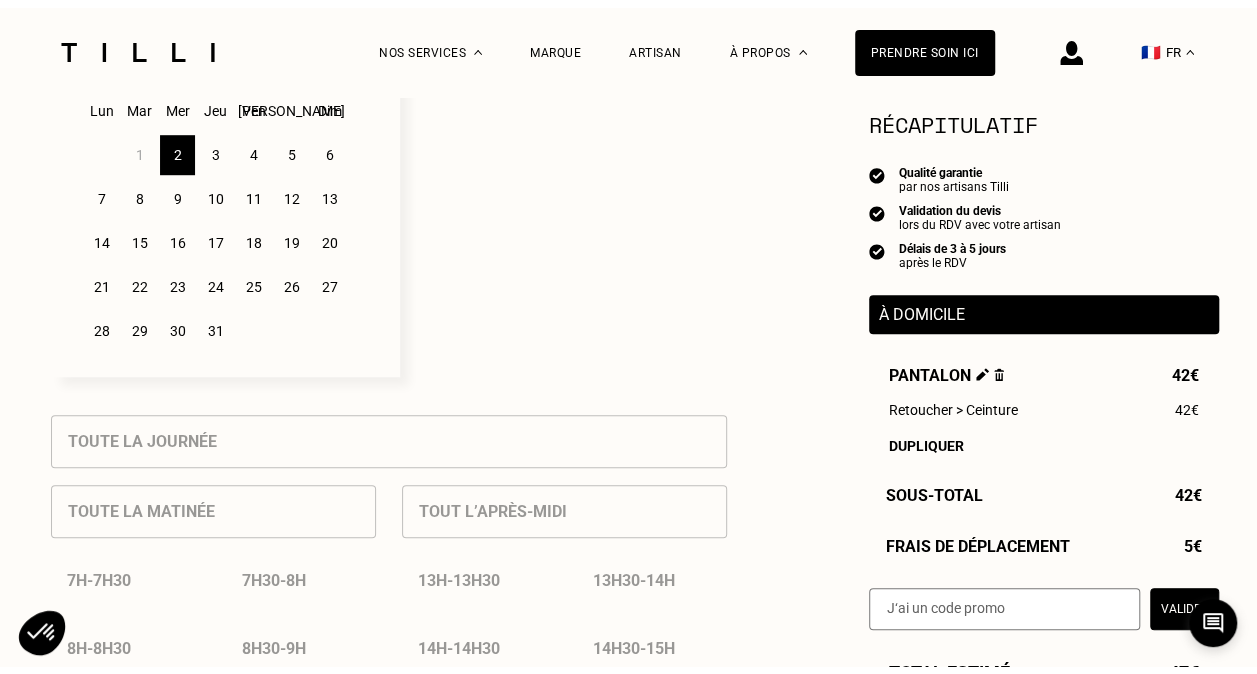 scroll, scrollTop: 0, scrollLeft: 0, axis: both 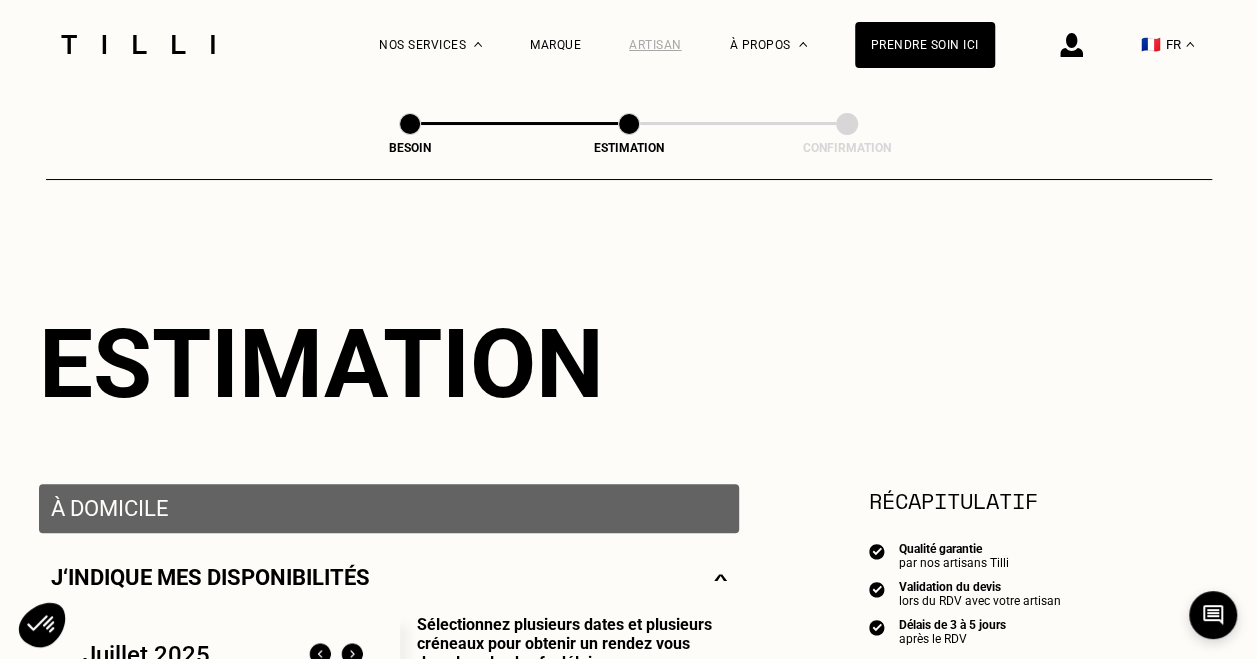 click on "Artisan" at bounding box center [655, 45] 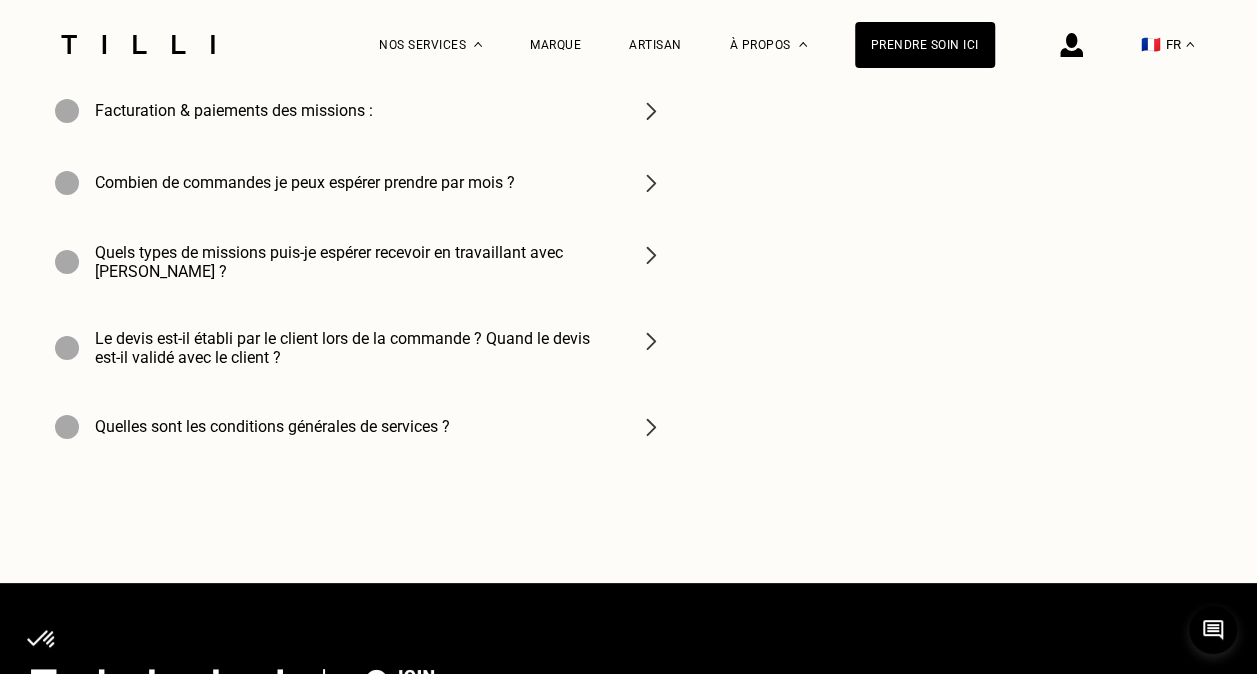 scroll, scrollTop: 7746, scrollLeft: 0, axis: vertical 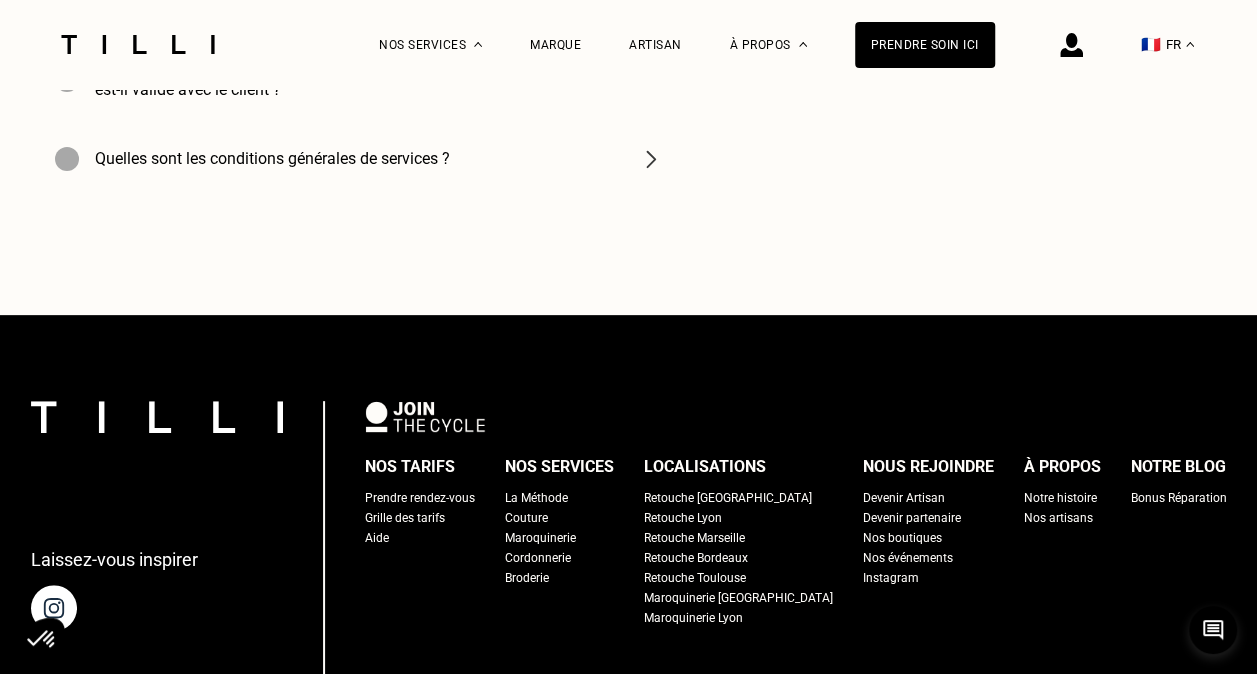 click on "Retouche [GEOGRAPHIC_DATA]" at bounding box center [728, 498] 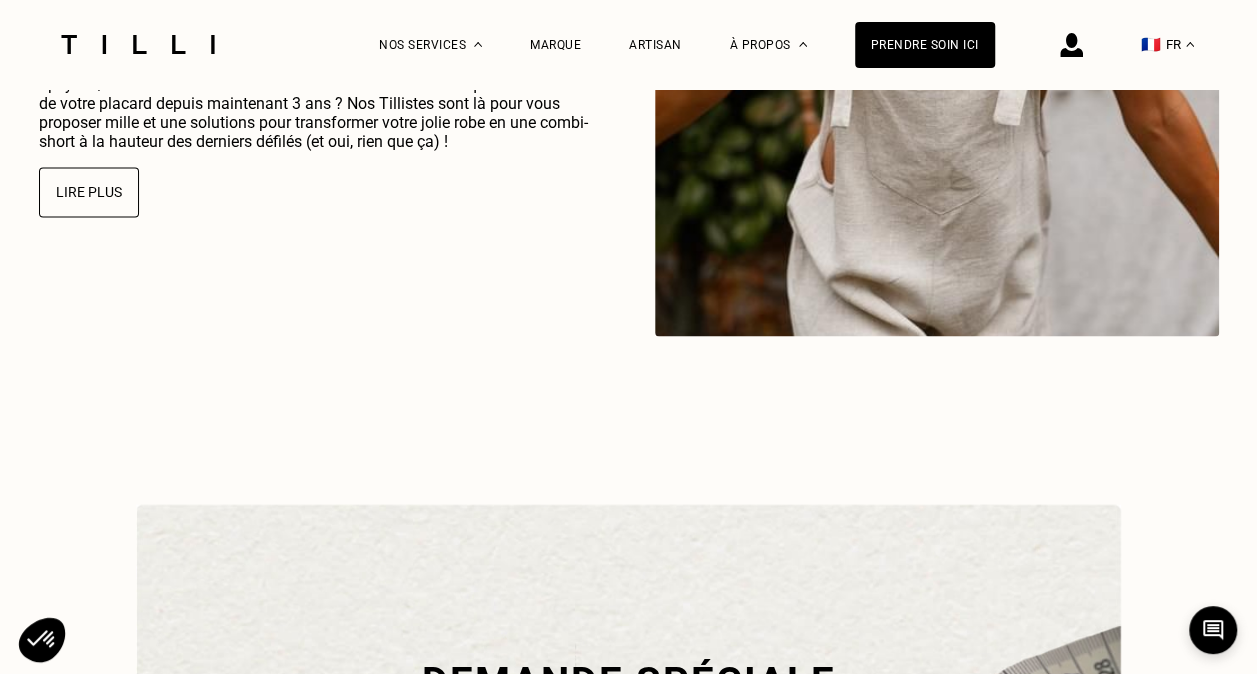 scroll, scrollTop: 5242, scrollLeft: 0, axis: vertical 